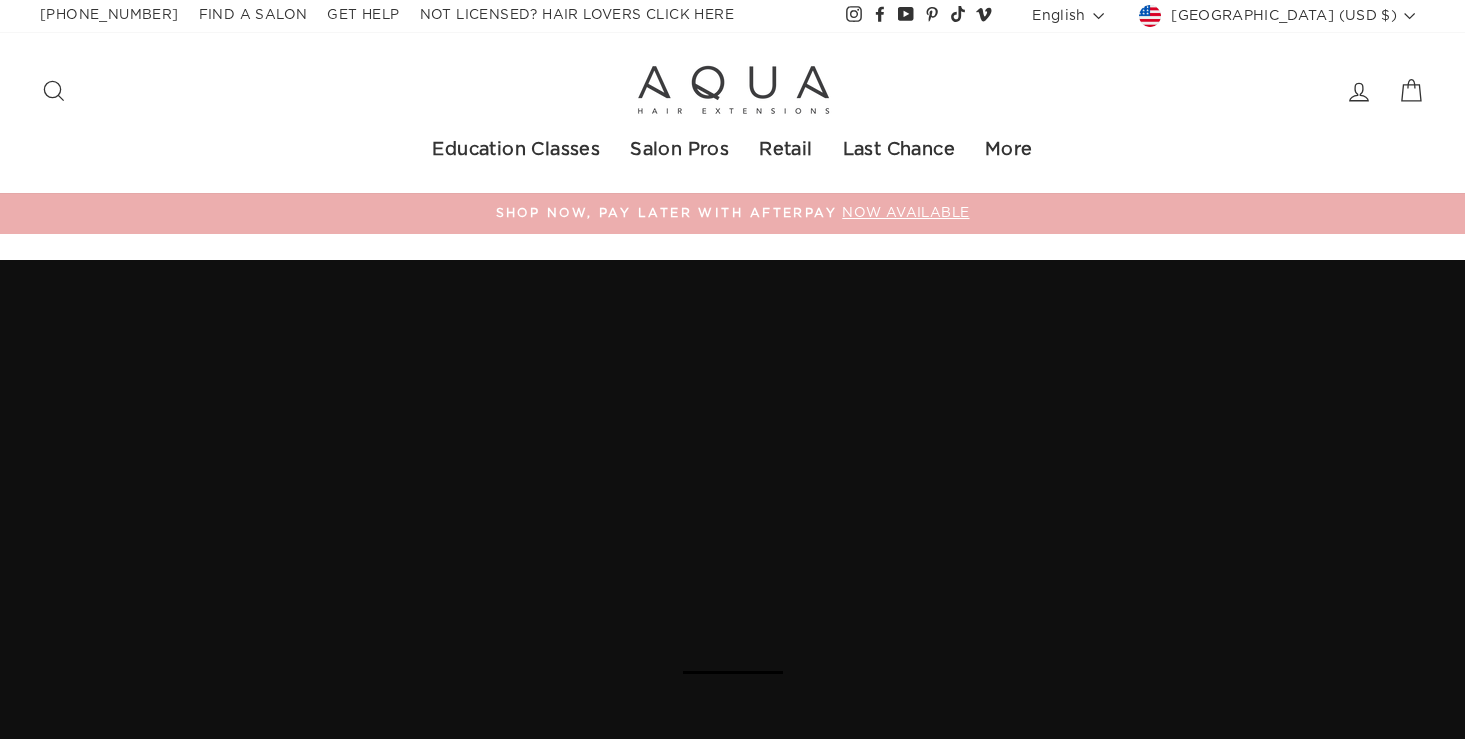 scroll, scrollTop: 0, scrollLeft: 0, axis: both 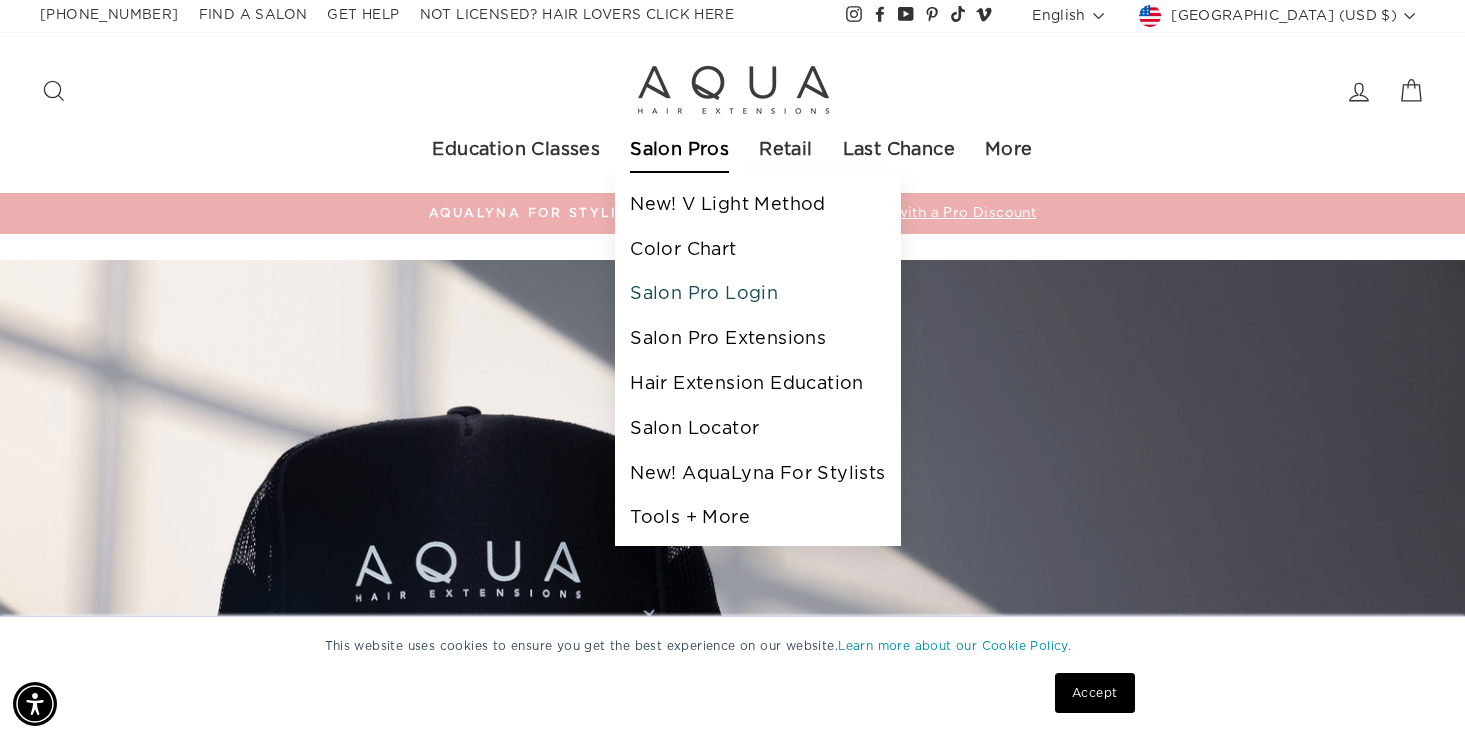 click on "Salon Pro Login" at bounding box center [757, 294] 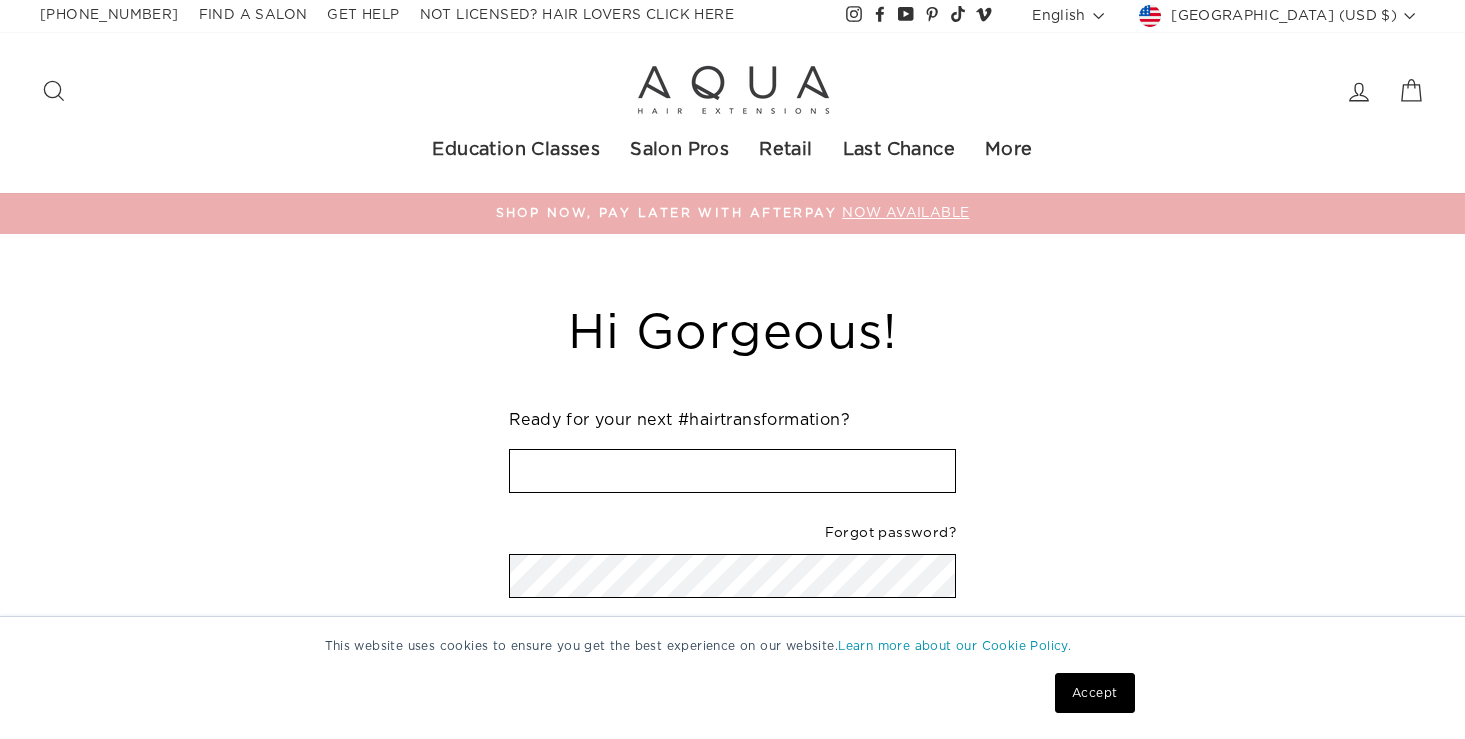 scroll, scrollTop: 0, scrollLeft: 0, axis: both 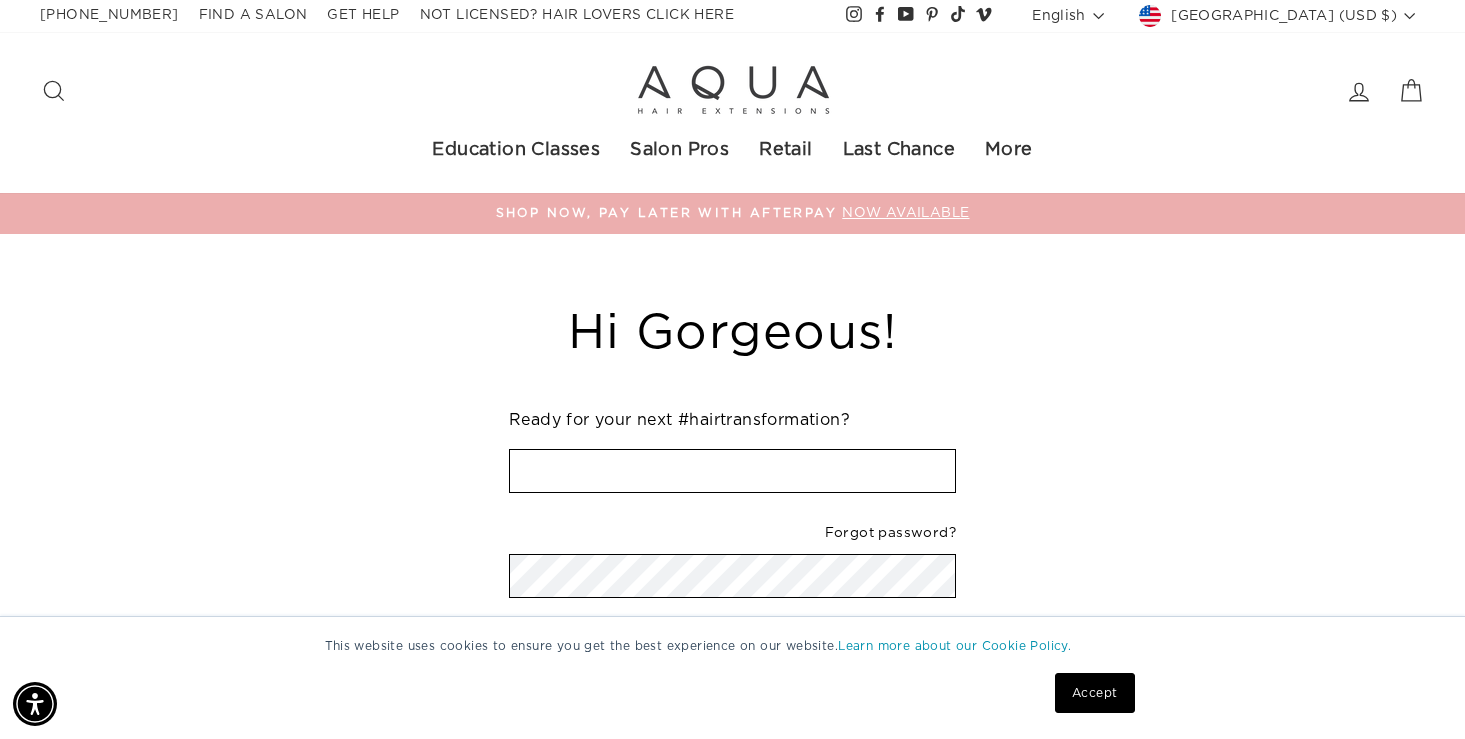 click at bounding box center [732, 471] 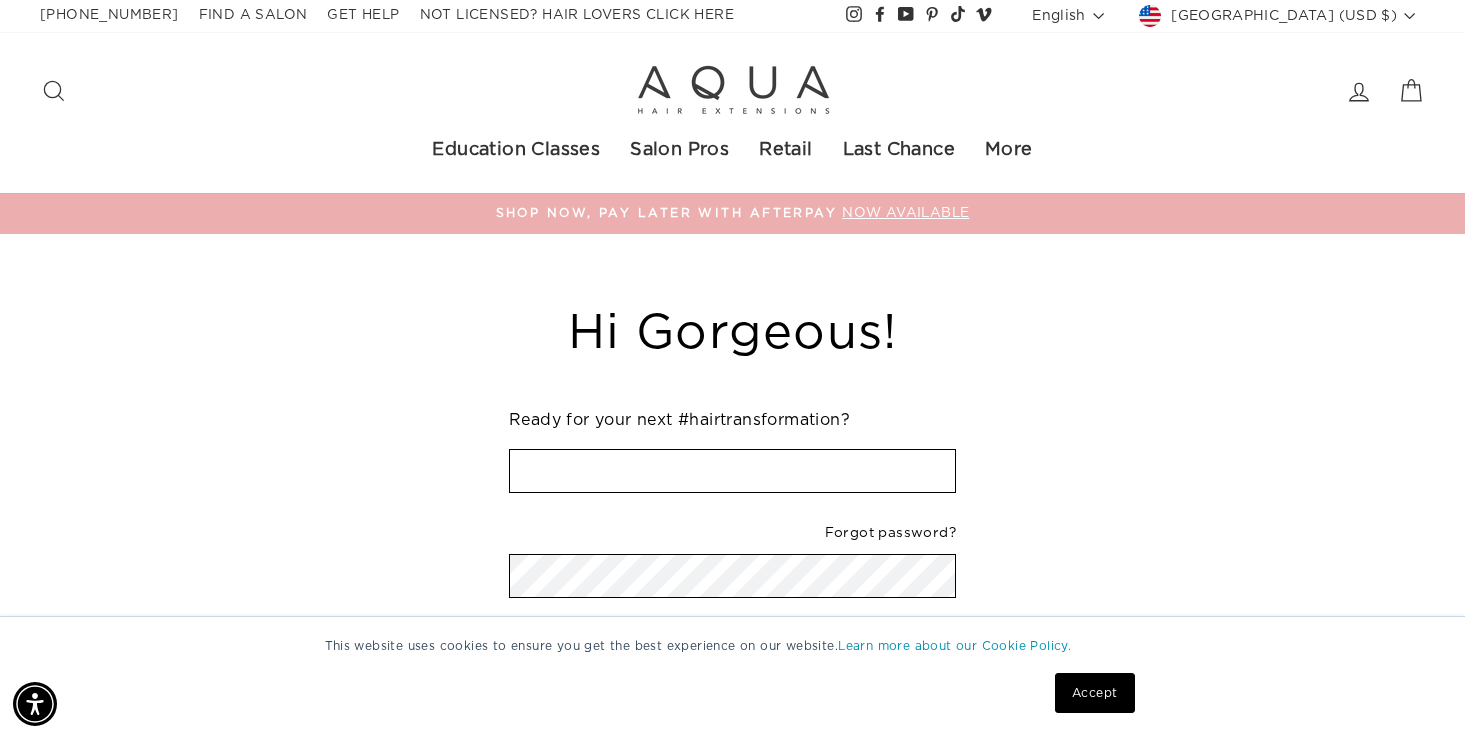 type on "ashley3442002@yahoo.com" 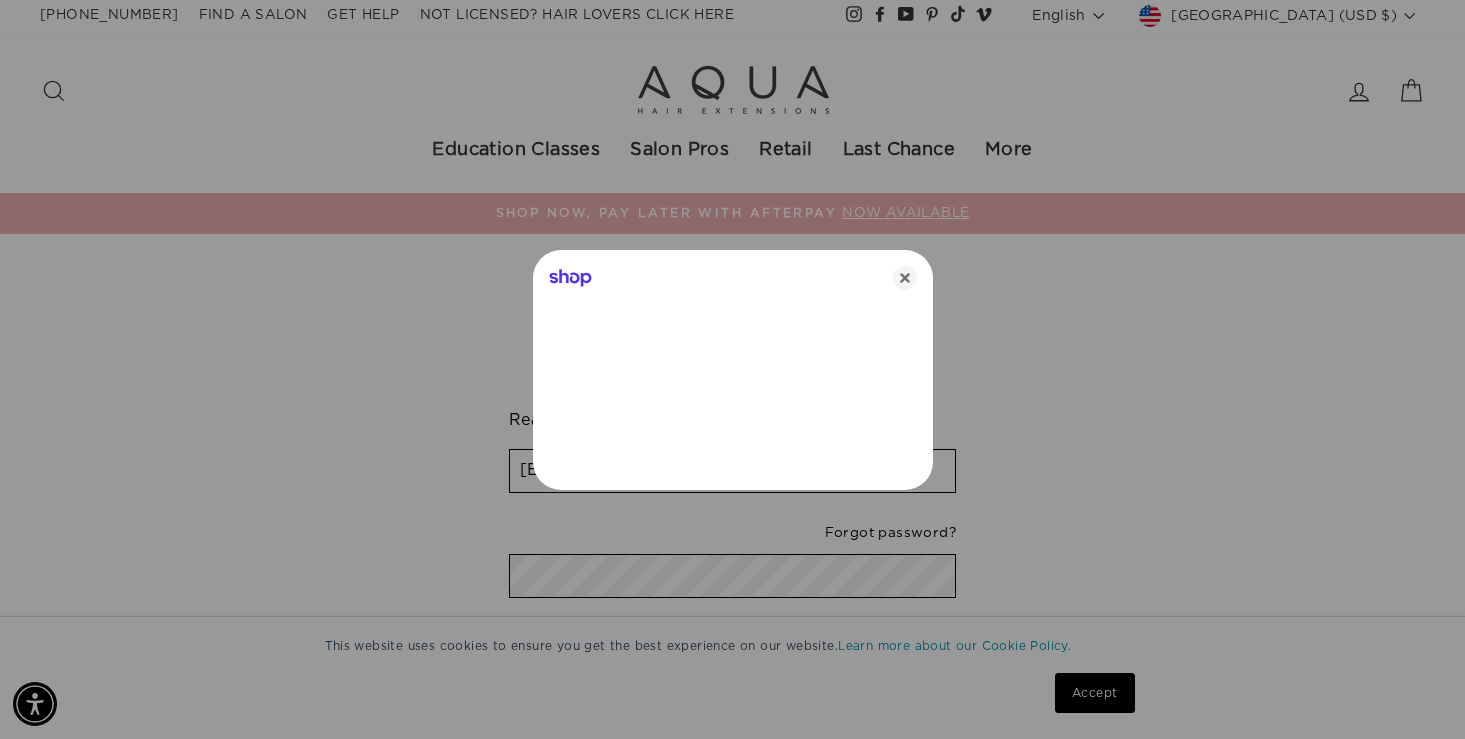 scroll, scrollTop: 4, scrollLeft: 0, axis: vertical 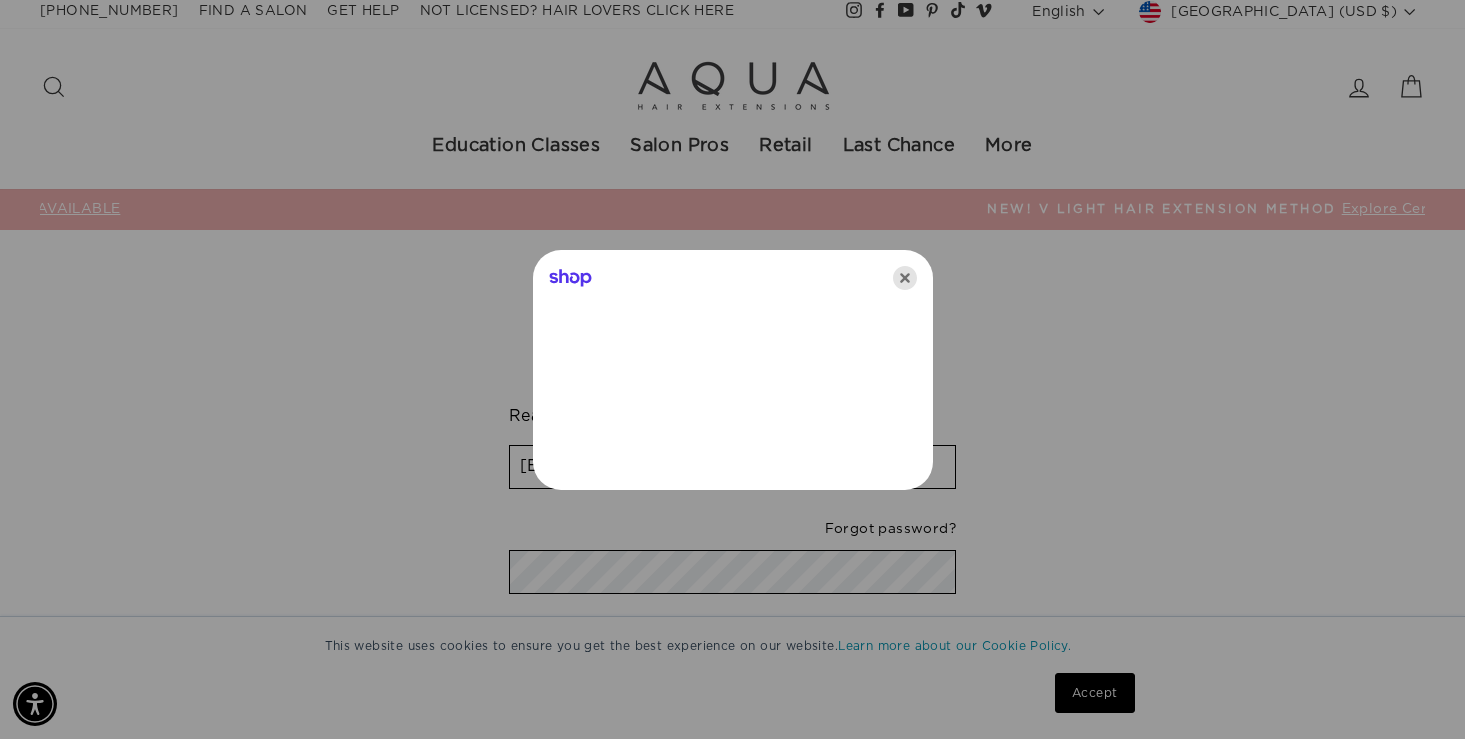 click 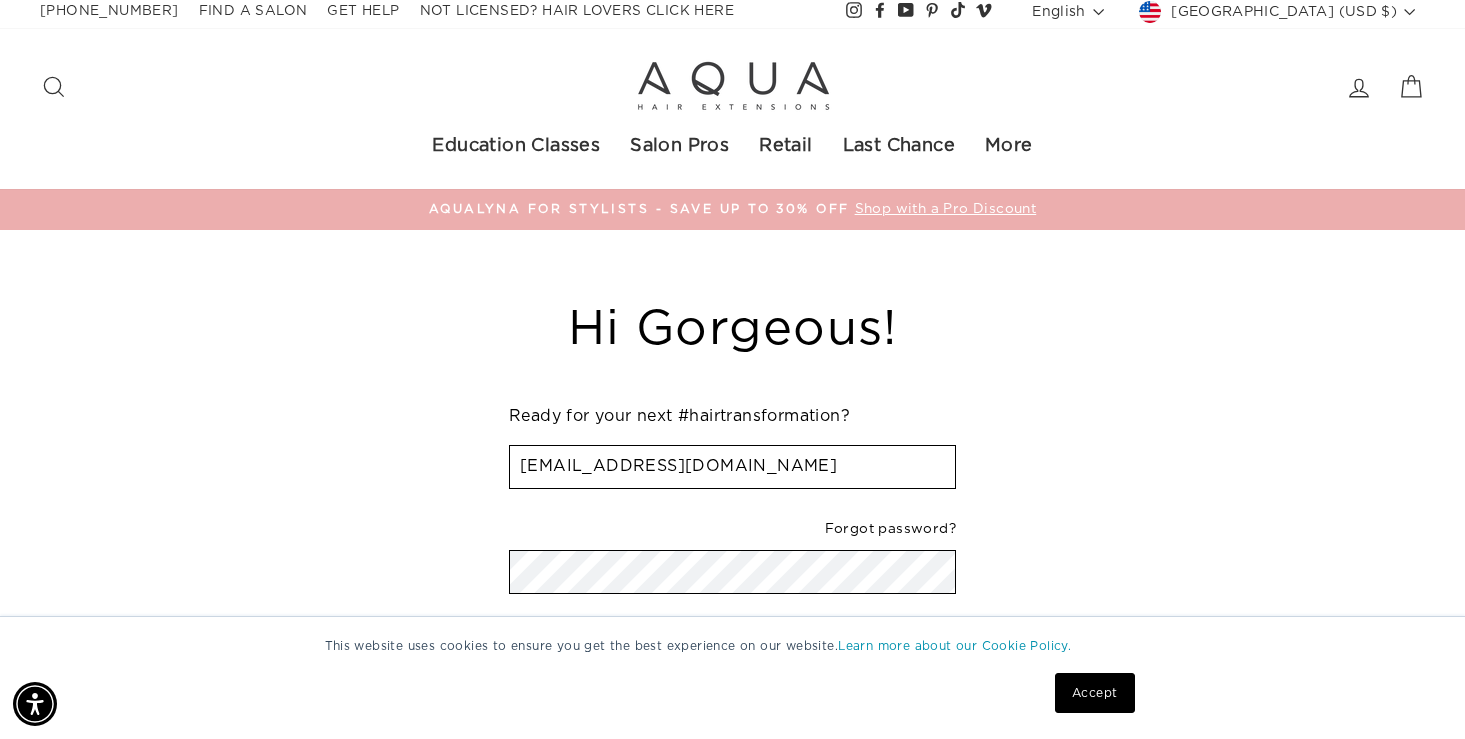 click on "Sign In" at bounding box center (732, 647) 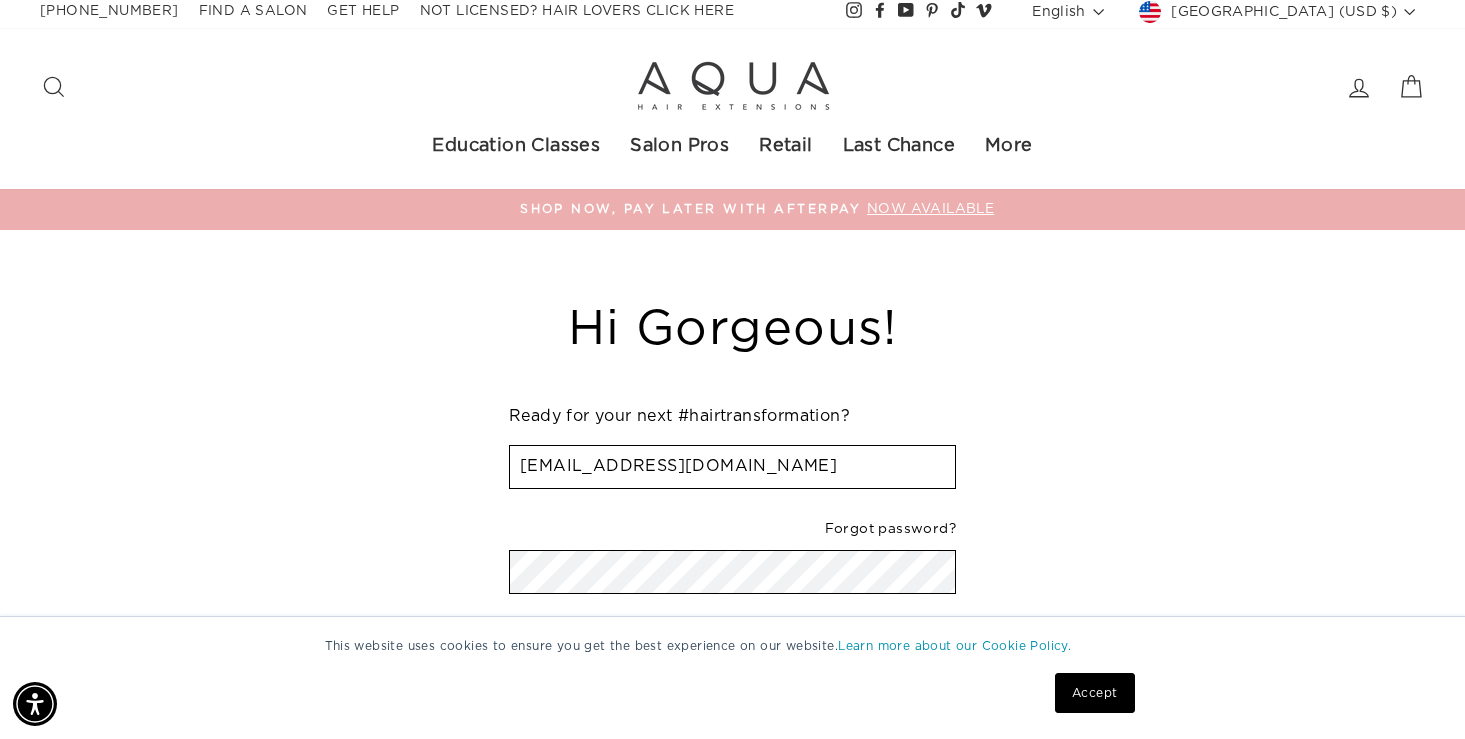 scroll, scrollTop: 2, scrollLeft: 0, axis: vertical 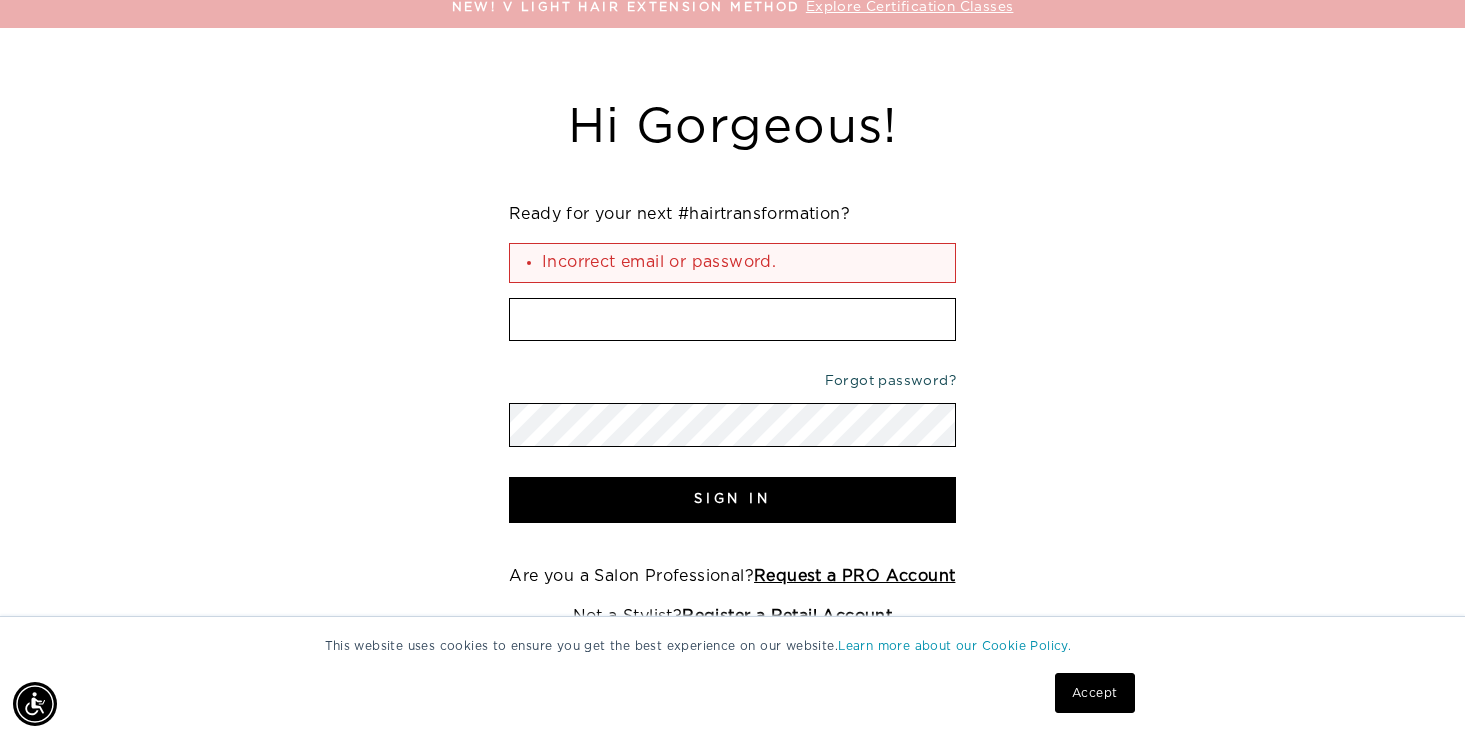 click on "Forgot password?" at bounding box center [890, 381] 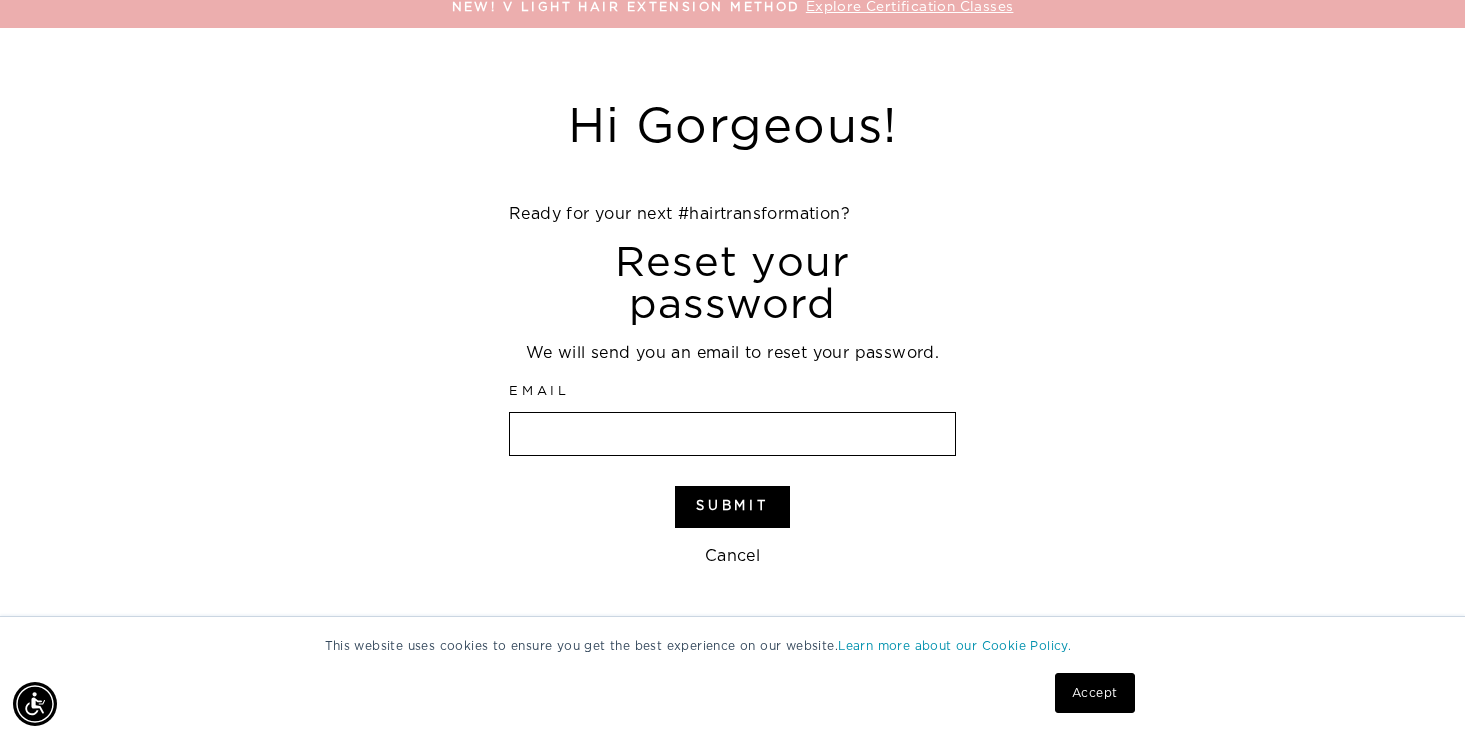 click on "Email" at bounding box center [732, 434] 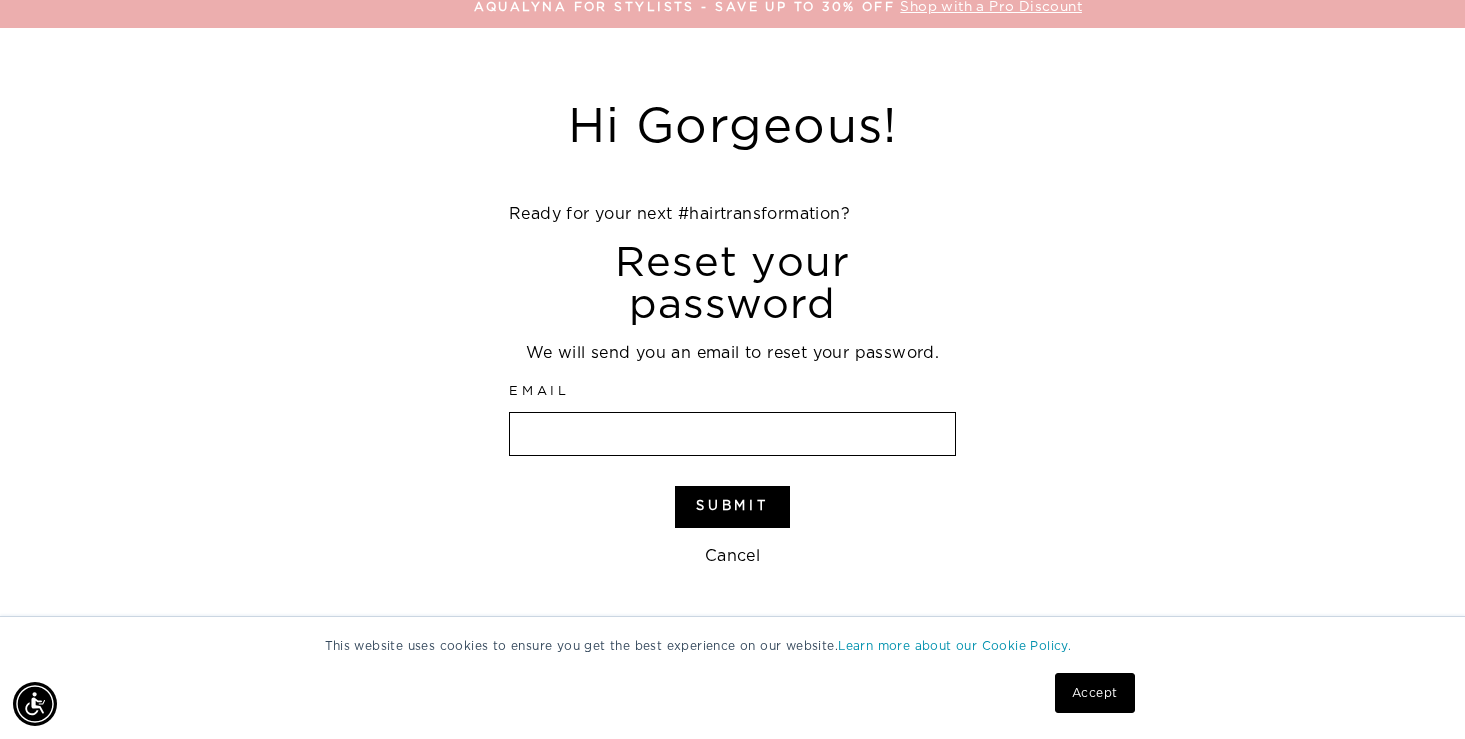 type on "[EMAIL_ADDRESS][DOMAIN_NAME]" 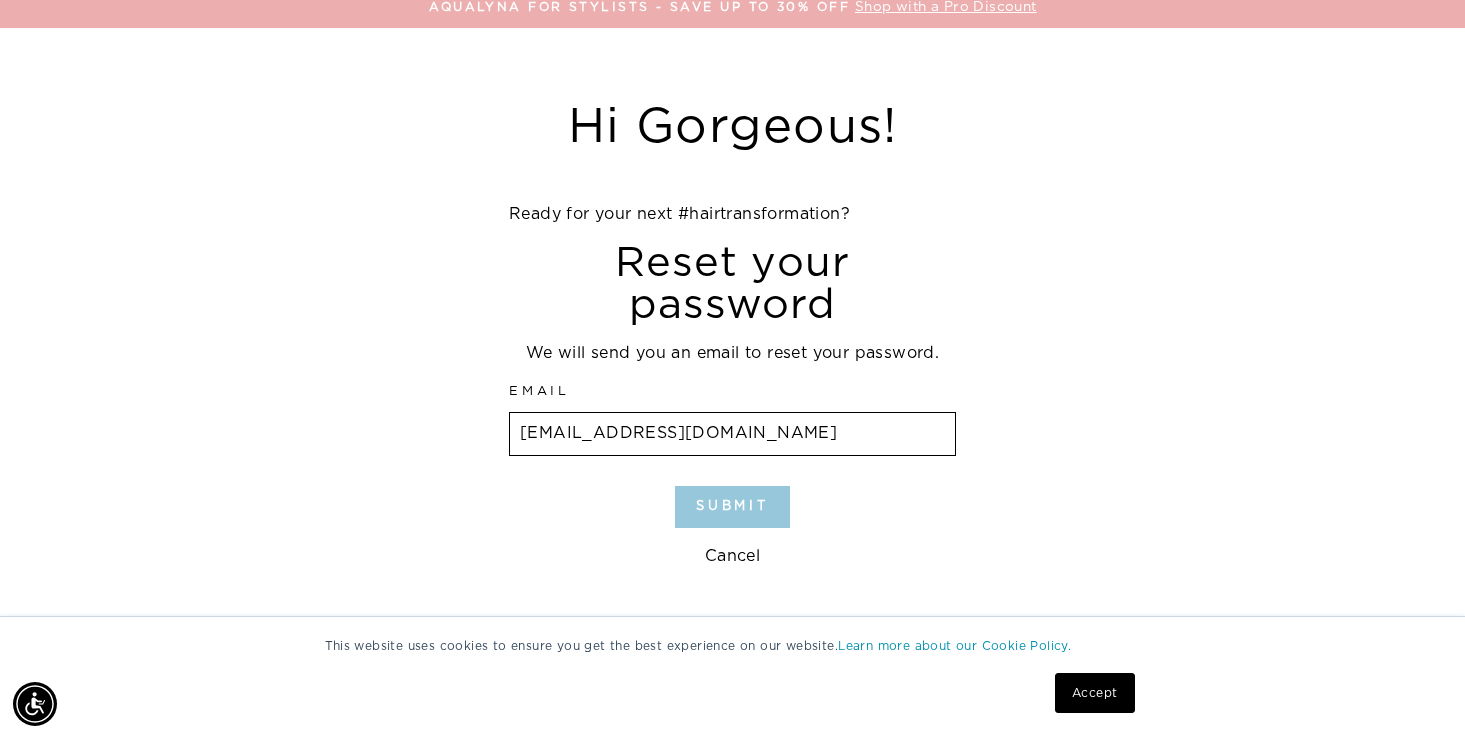 click on "Submit" at bounding box center [732, 507] 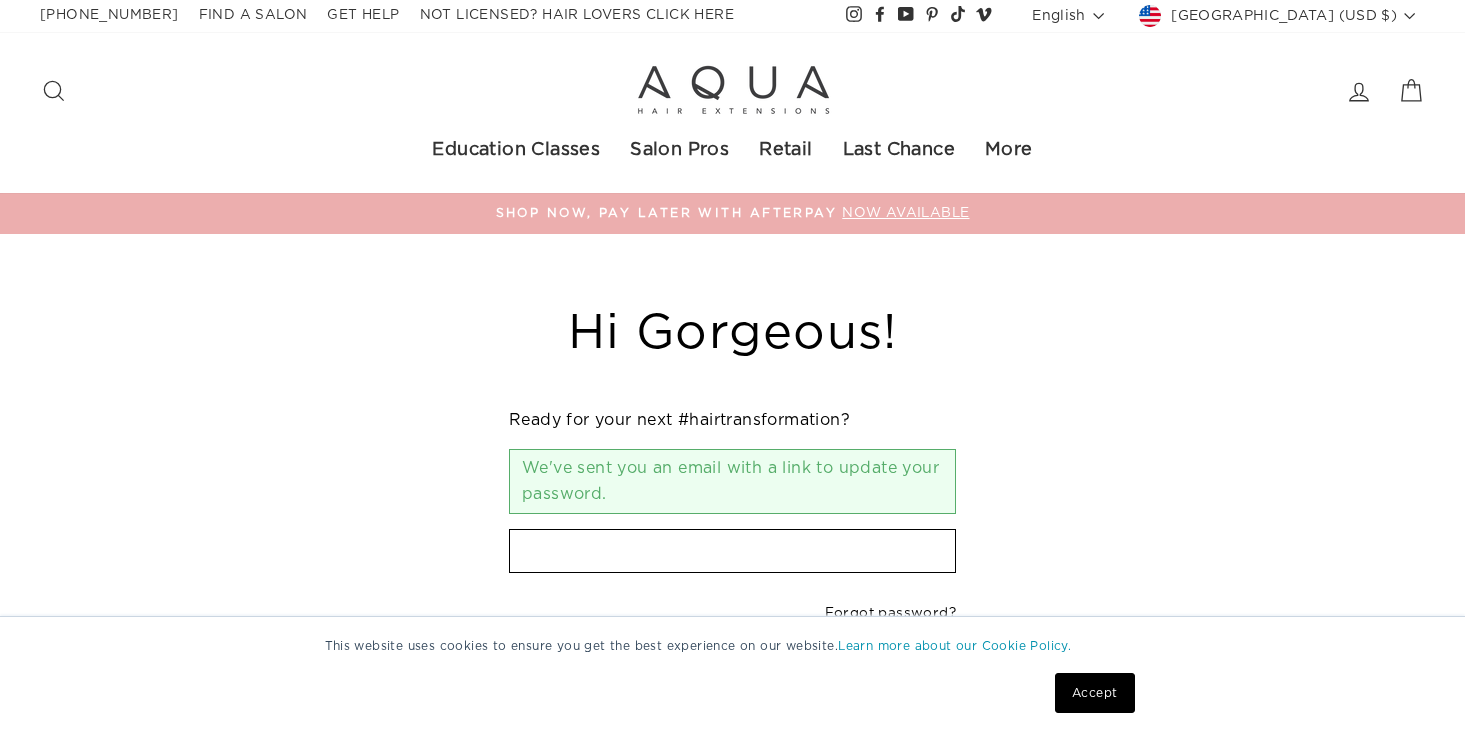 scroll, scrollTop: 0, scrollLeft: 0, axis: both 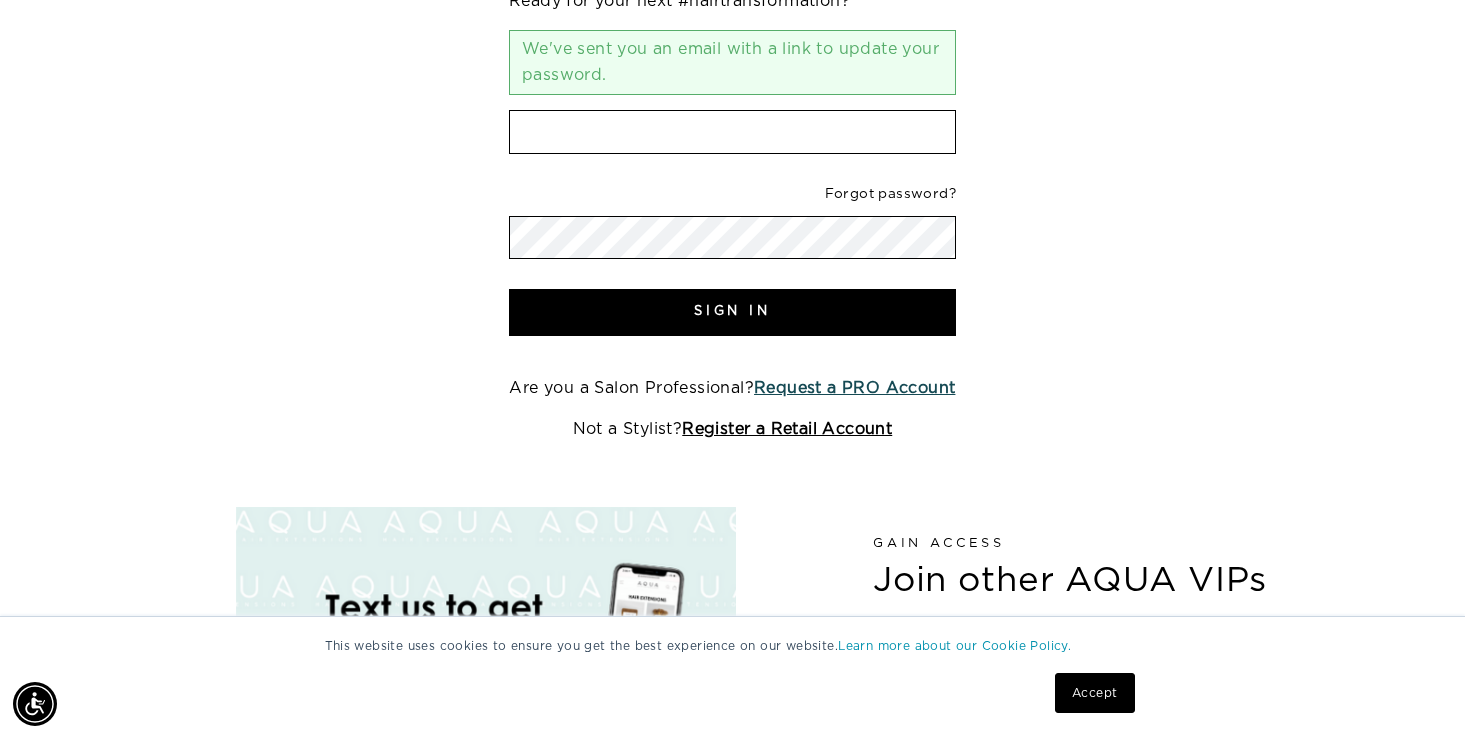 click on "Request a PRO Account" at bounding box center [854, 388] 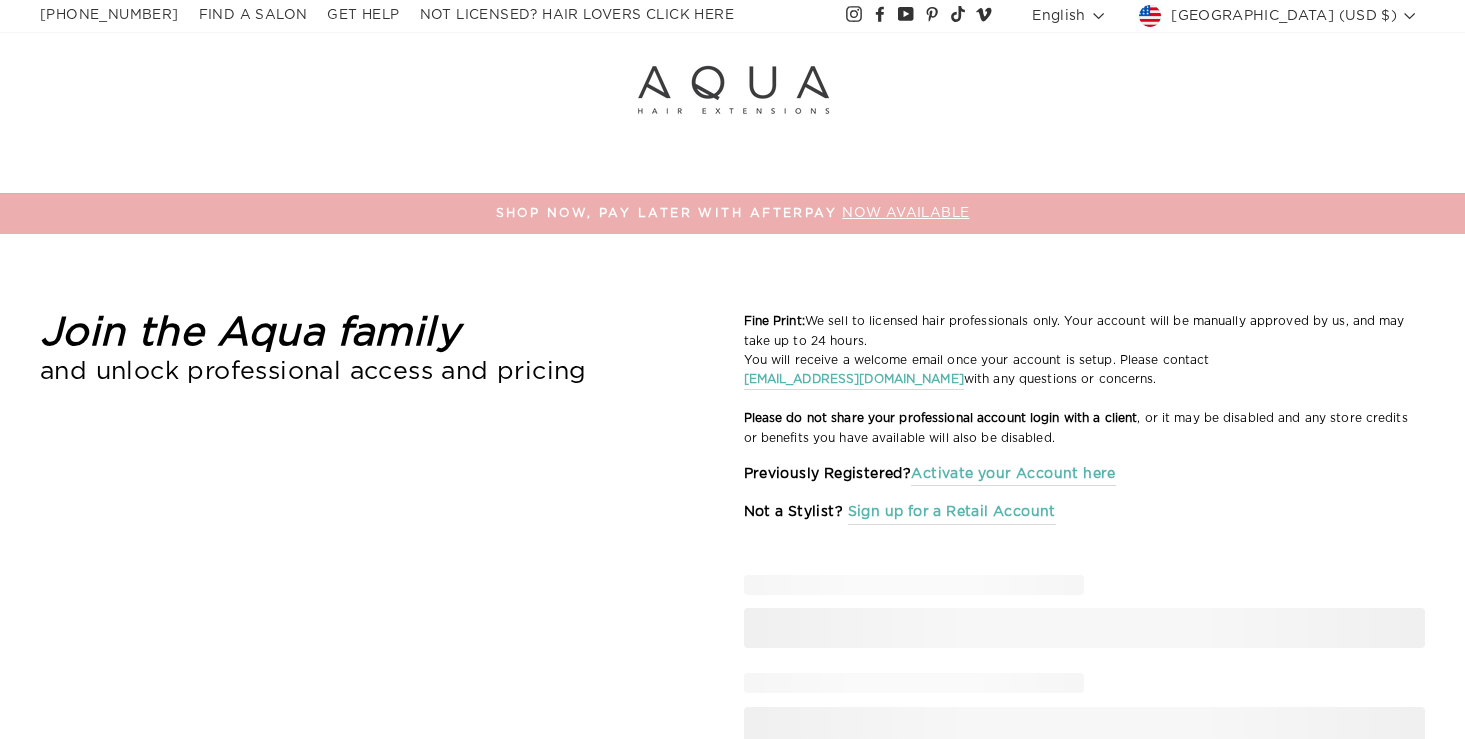 scroll, scrollTop: 0, scrollLeft: 0, axis: both 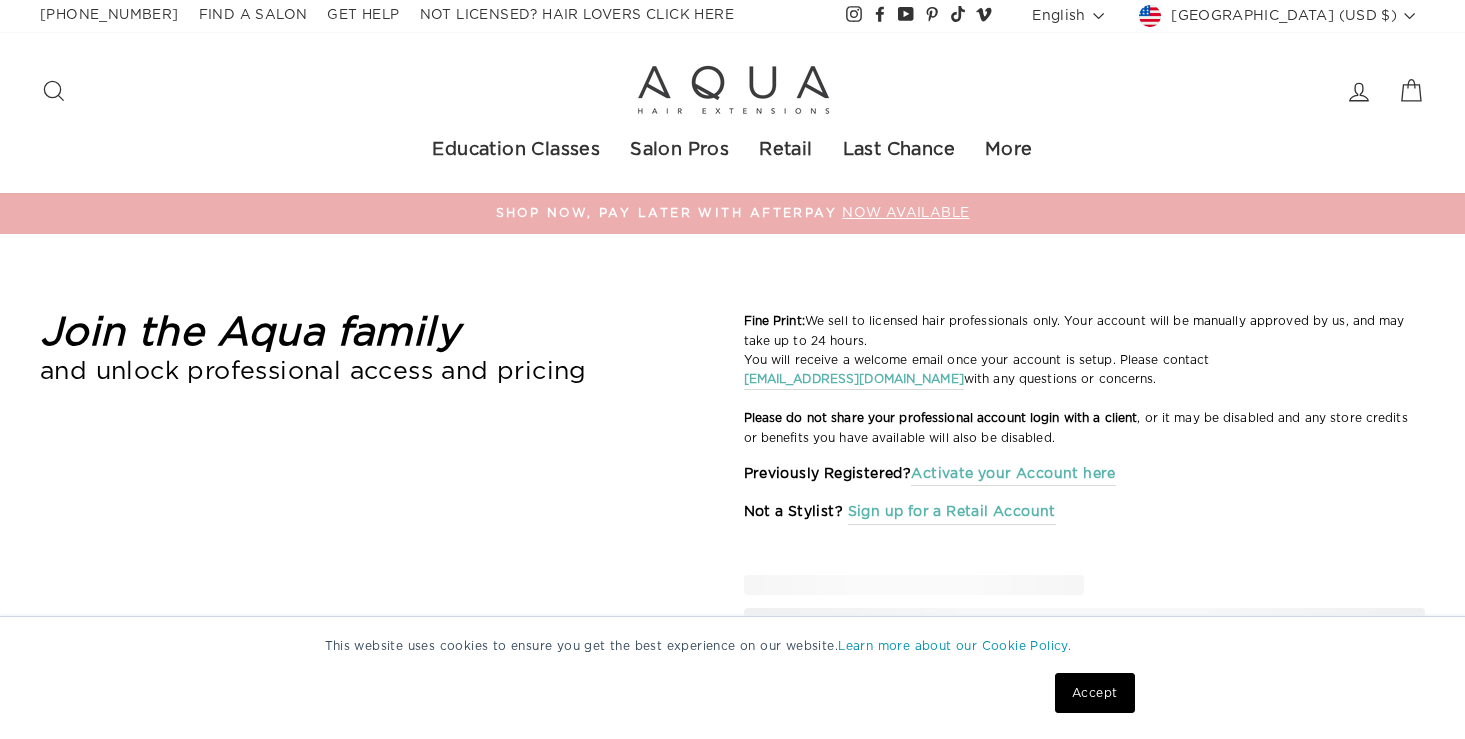 select on "US" 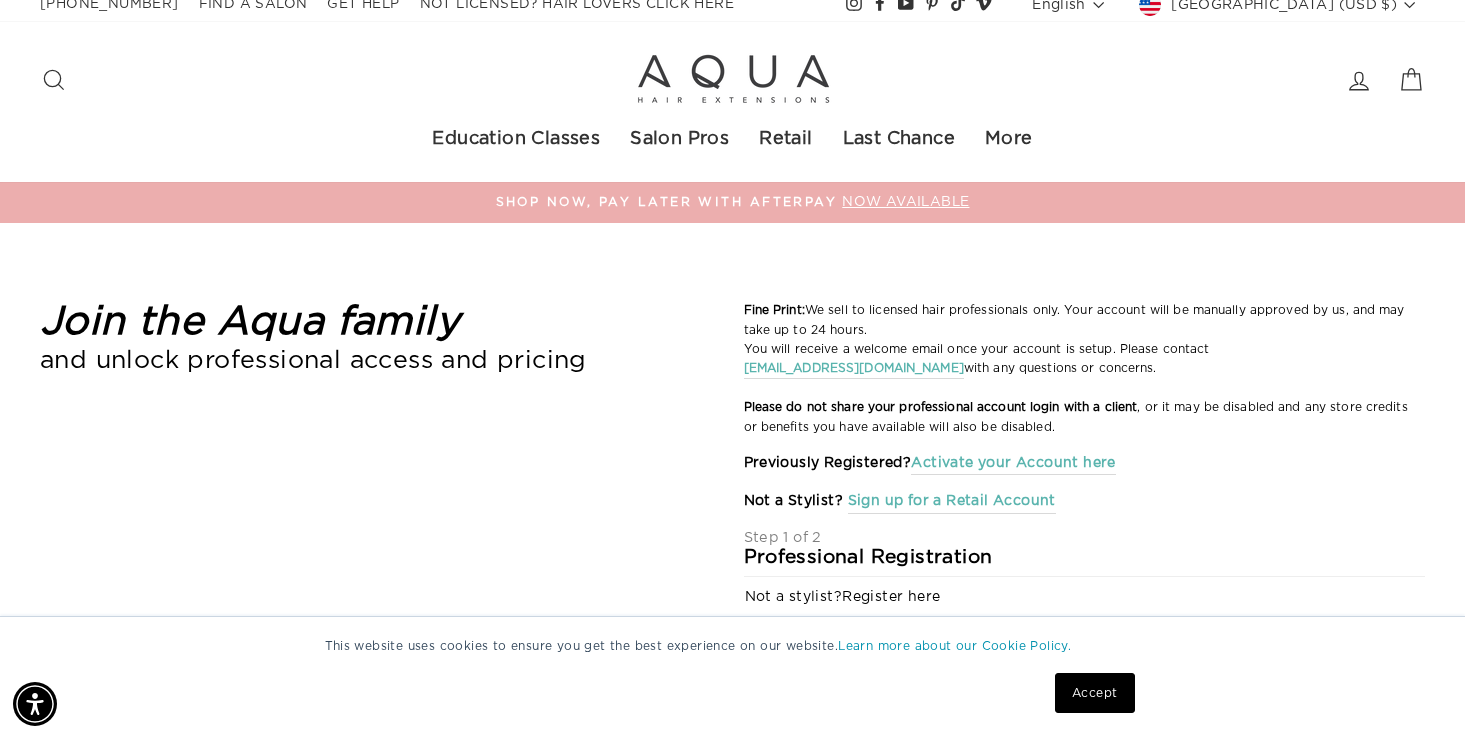 scroll, scrollTop: 0, scrollLeft: 0, axis: both 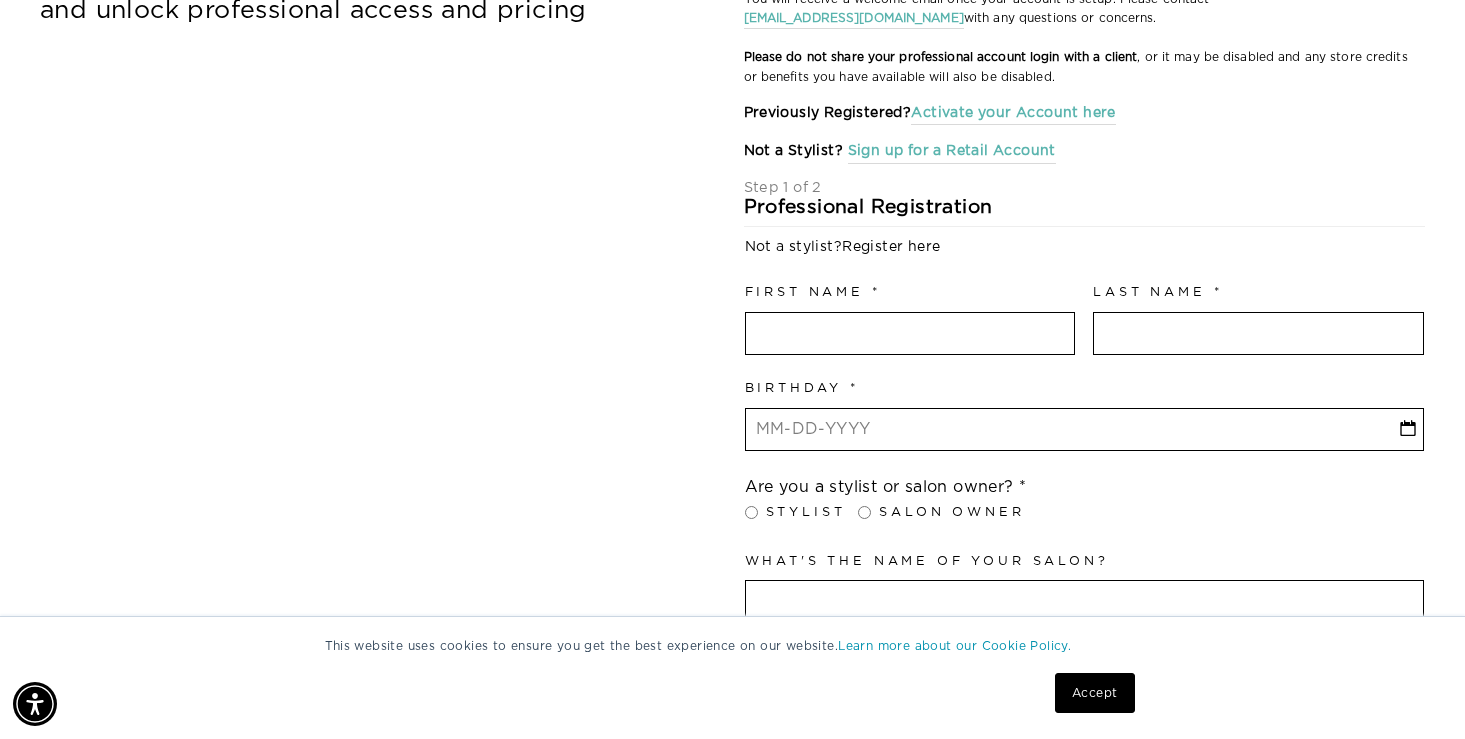 click at bounding box center [910, 334] 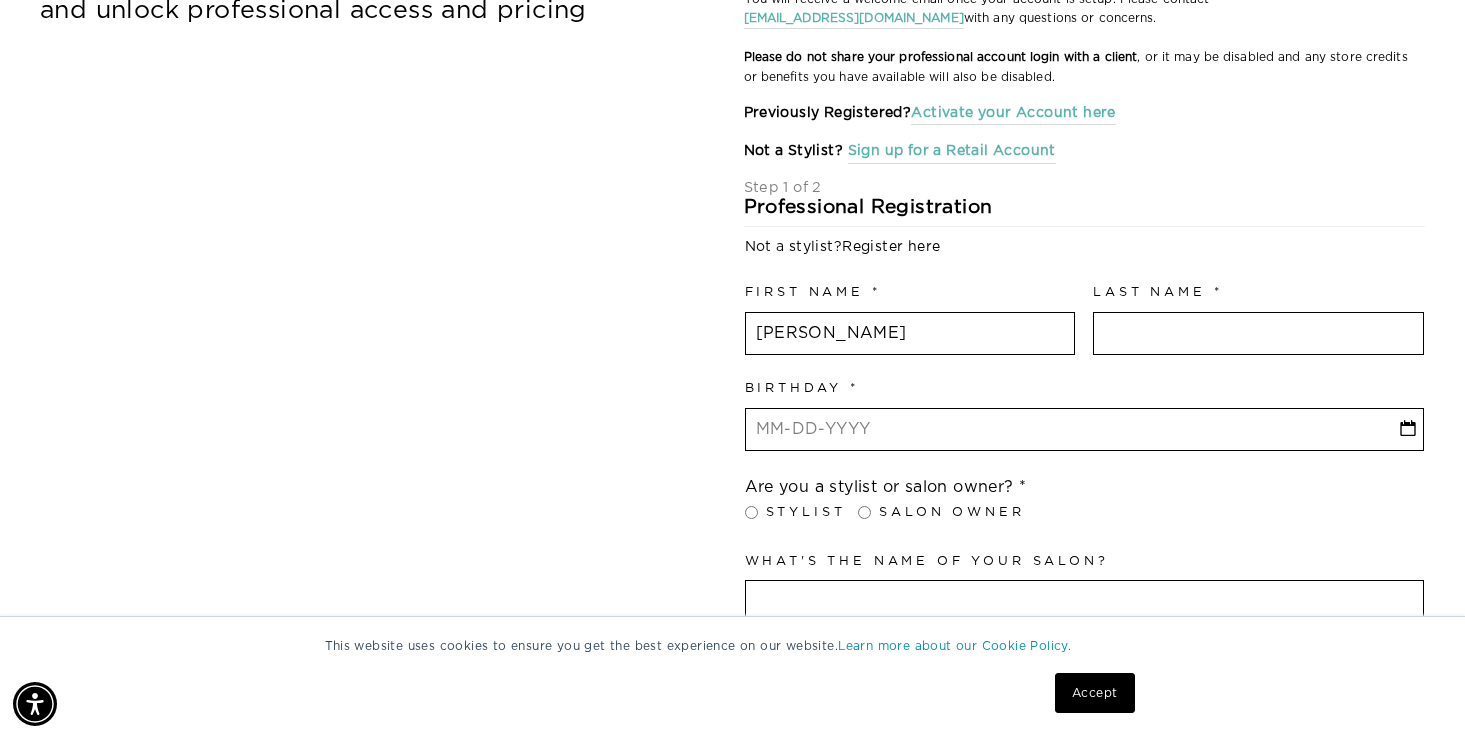 type on "Adams" 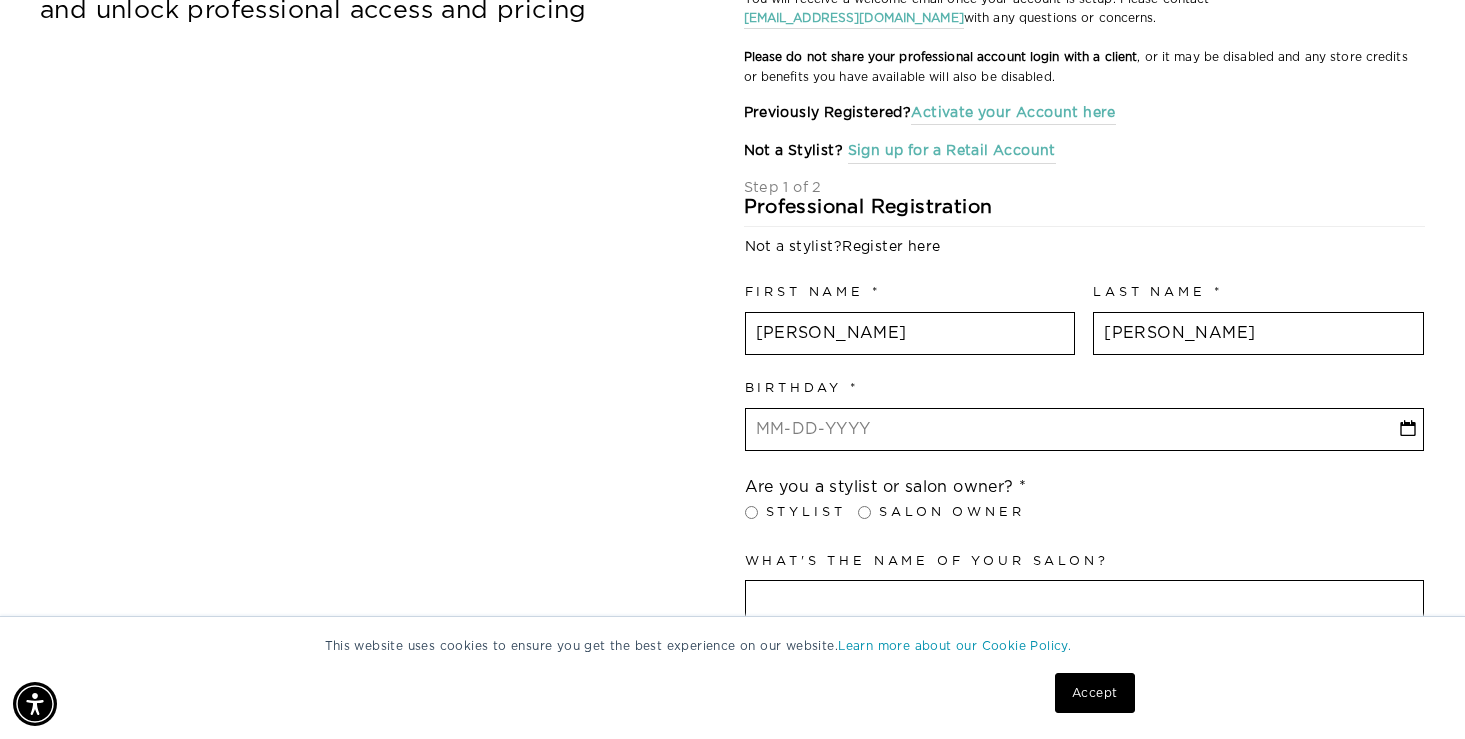 type on "ashley3442002@yahoo.com" 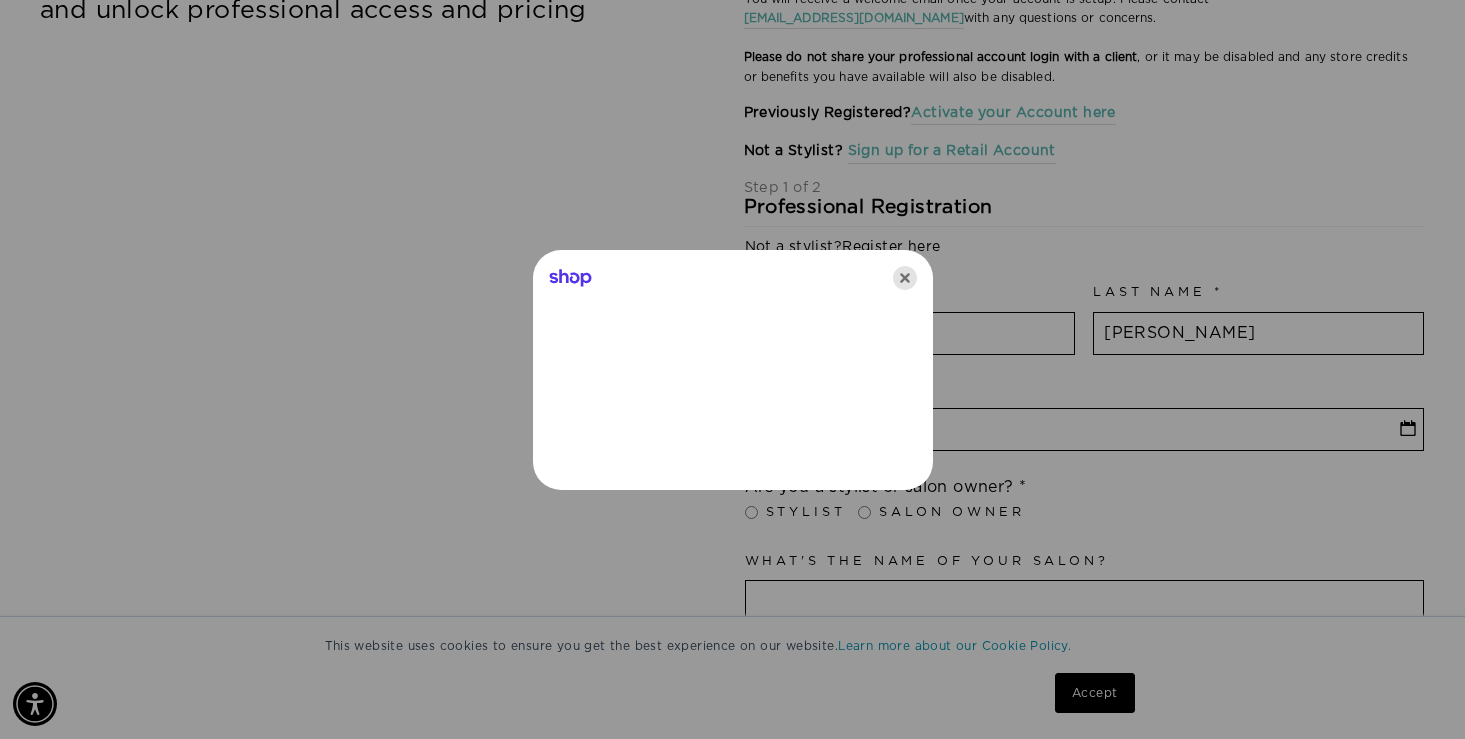 click 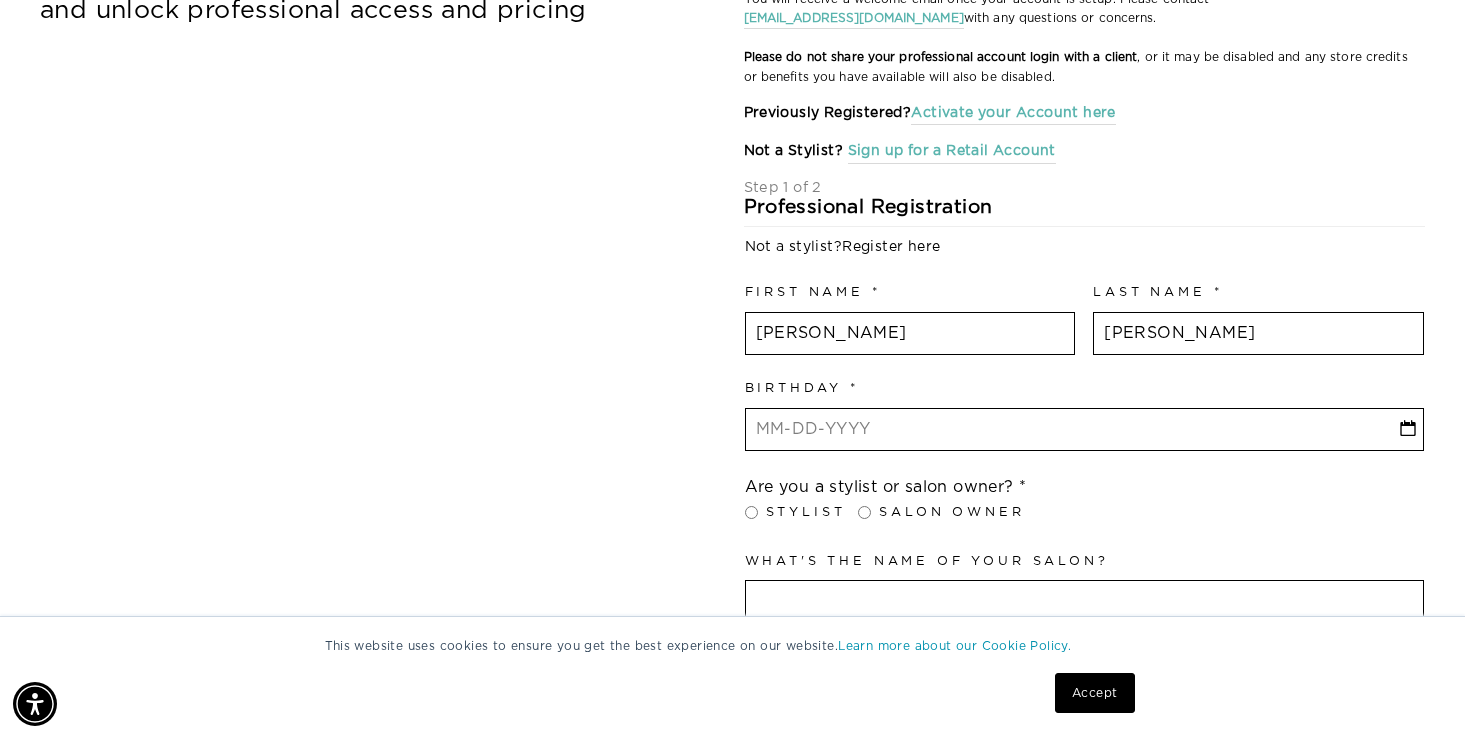 click at bounding box center (1085, 430) 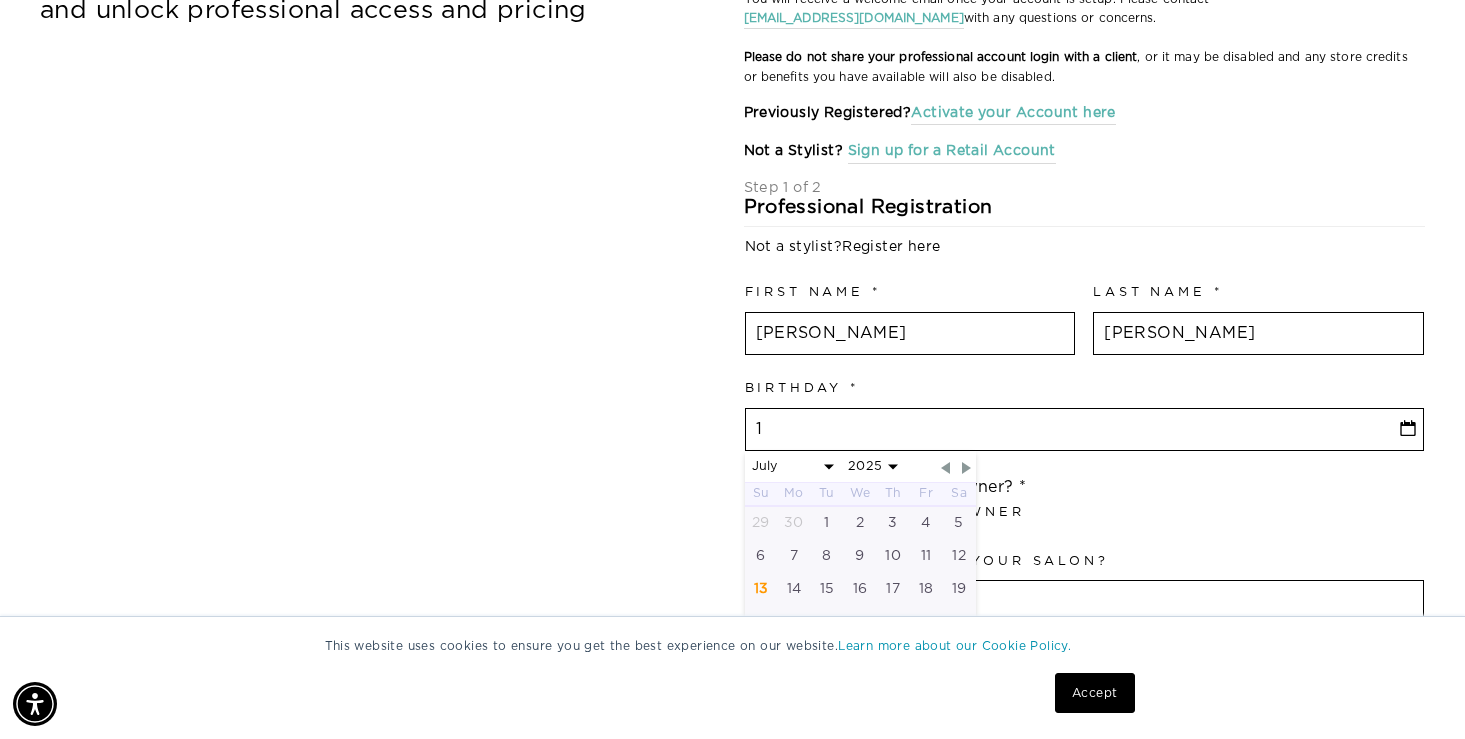 type on "12" 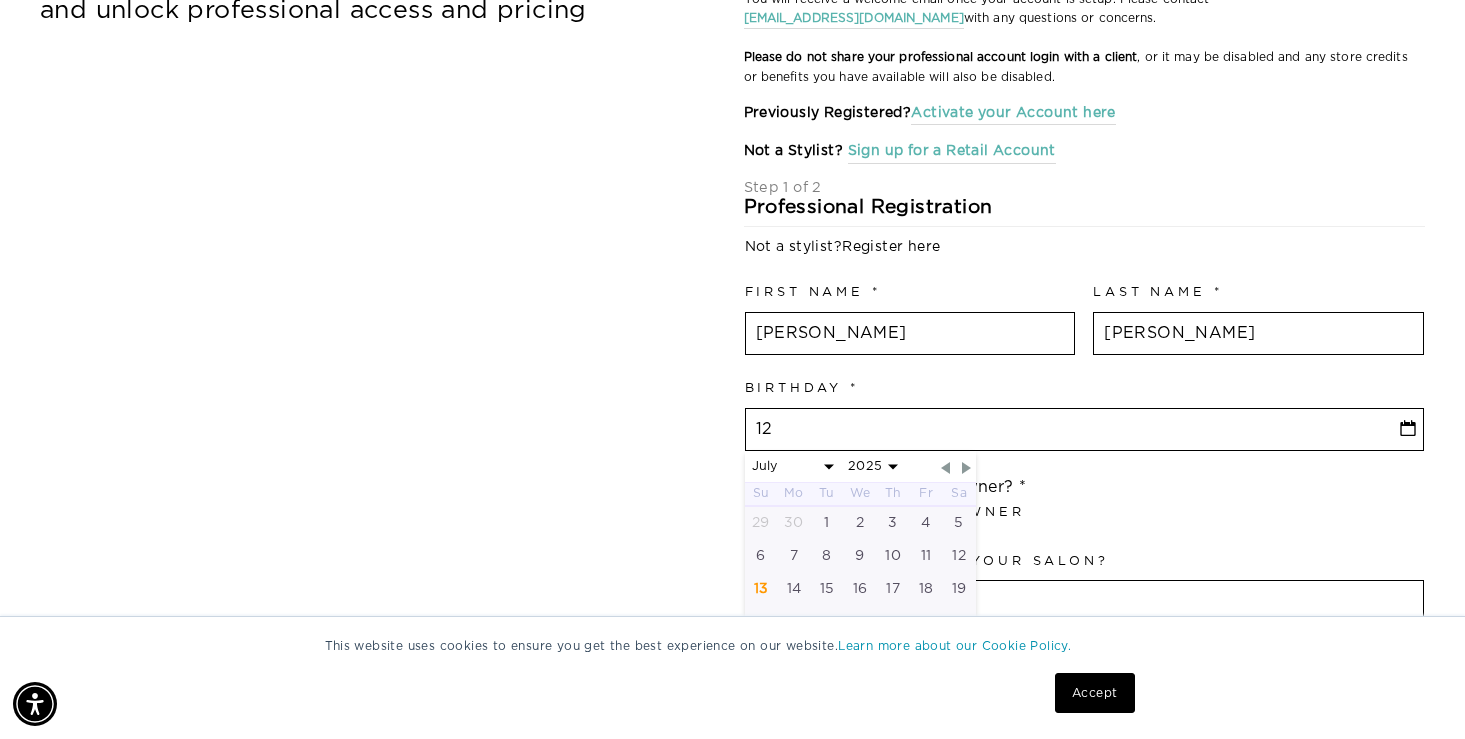 select on "6" 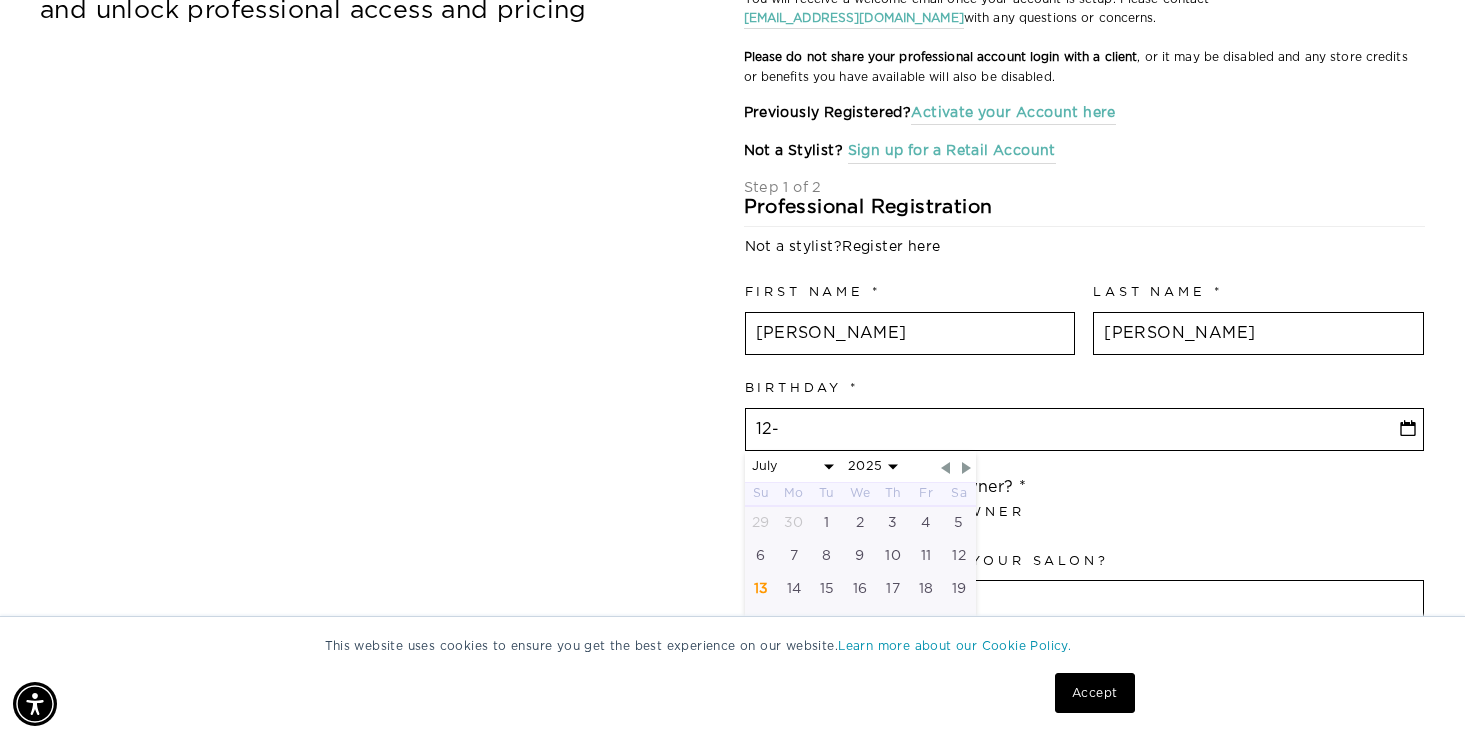 select on "6" 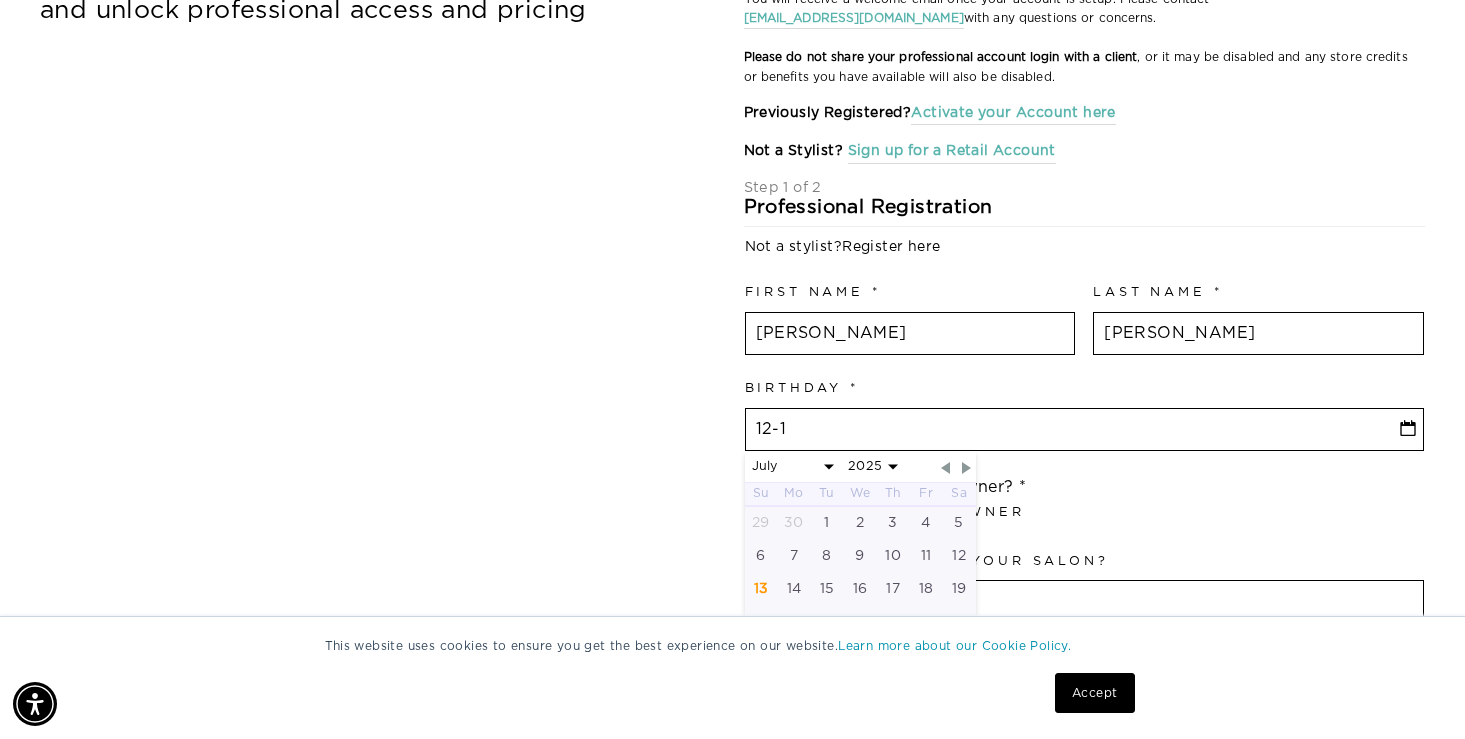 select on "6" 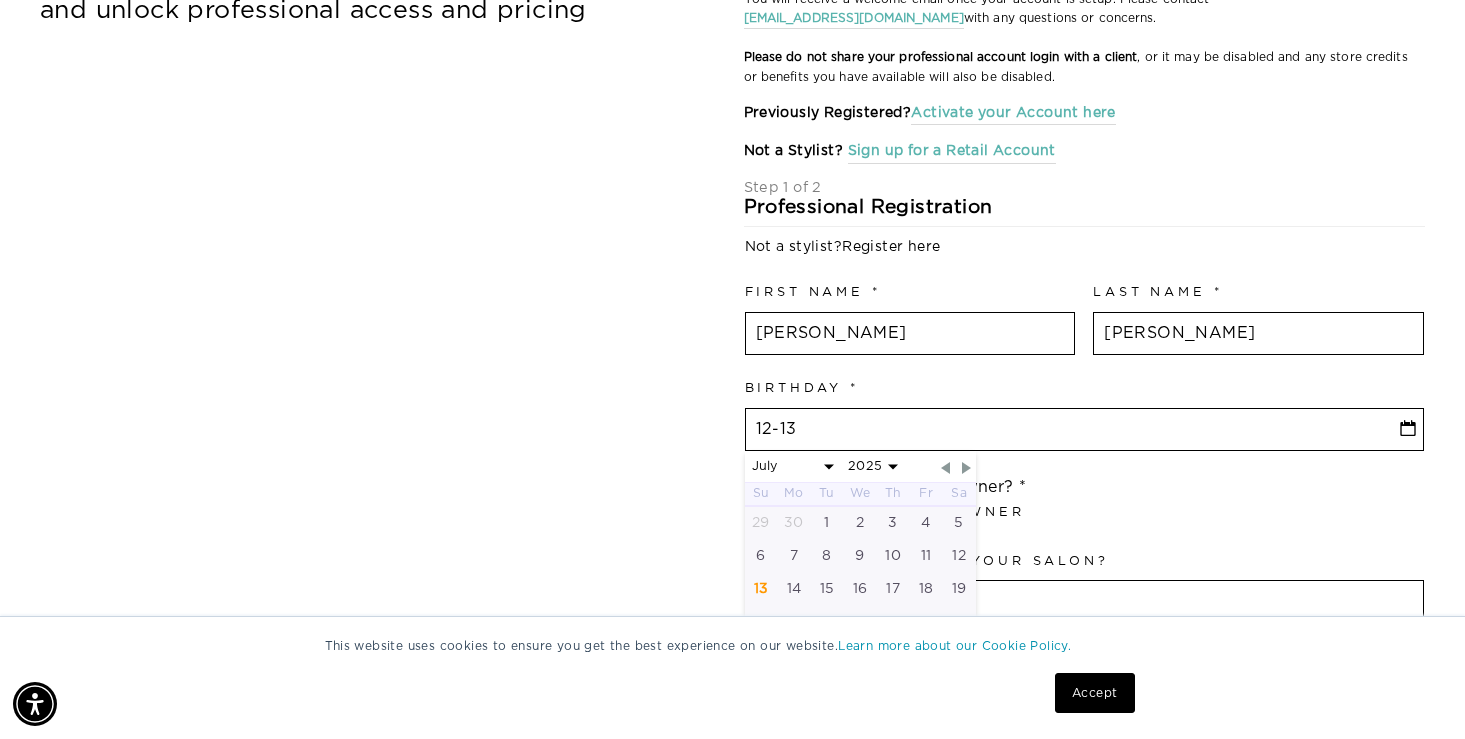 select on "6" 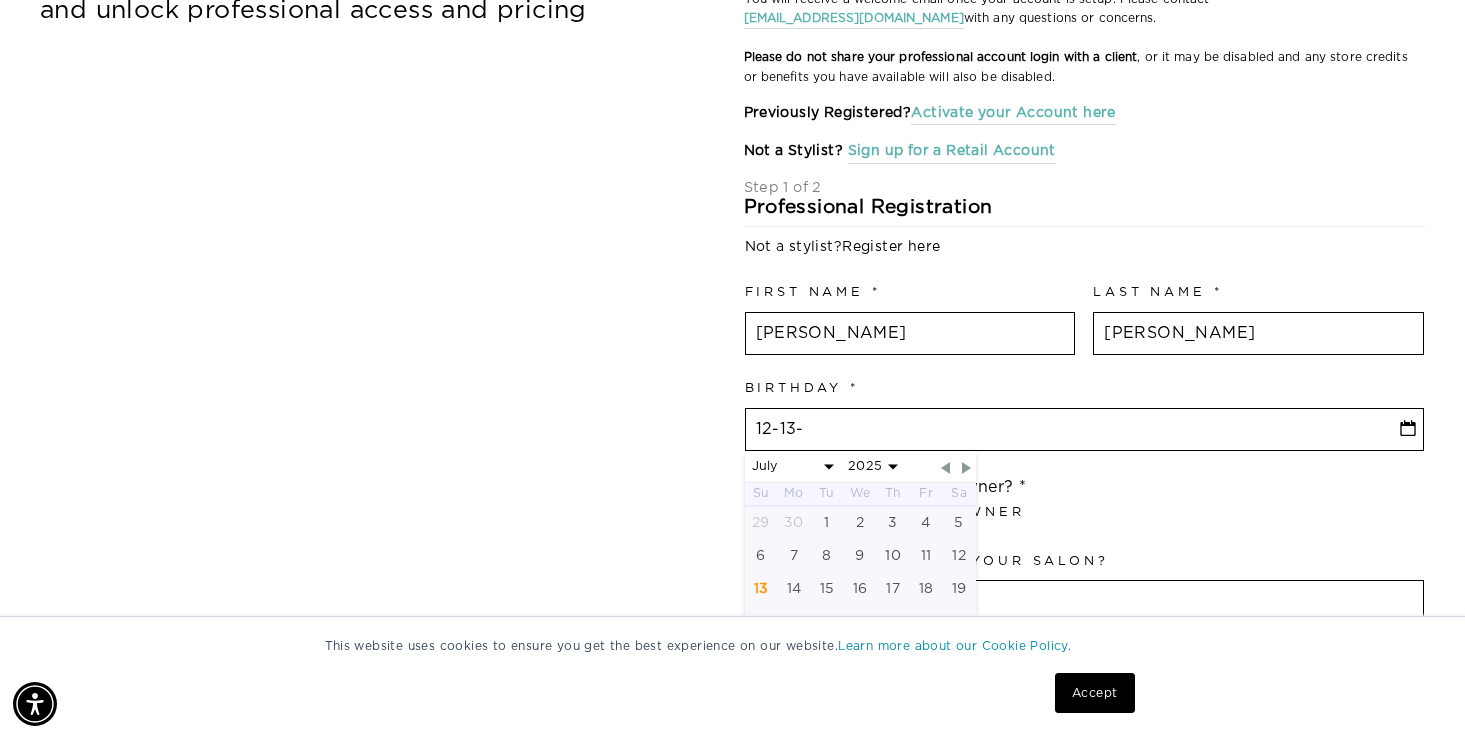 select on "6" 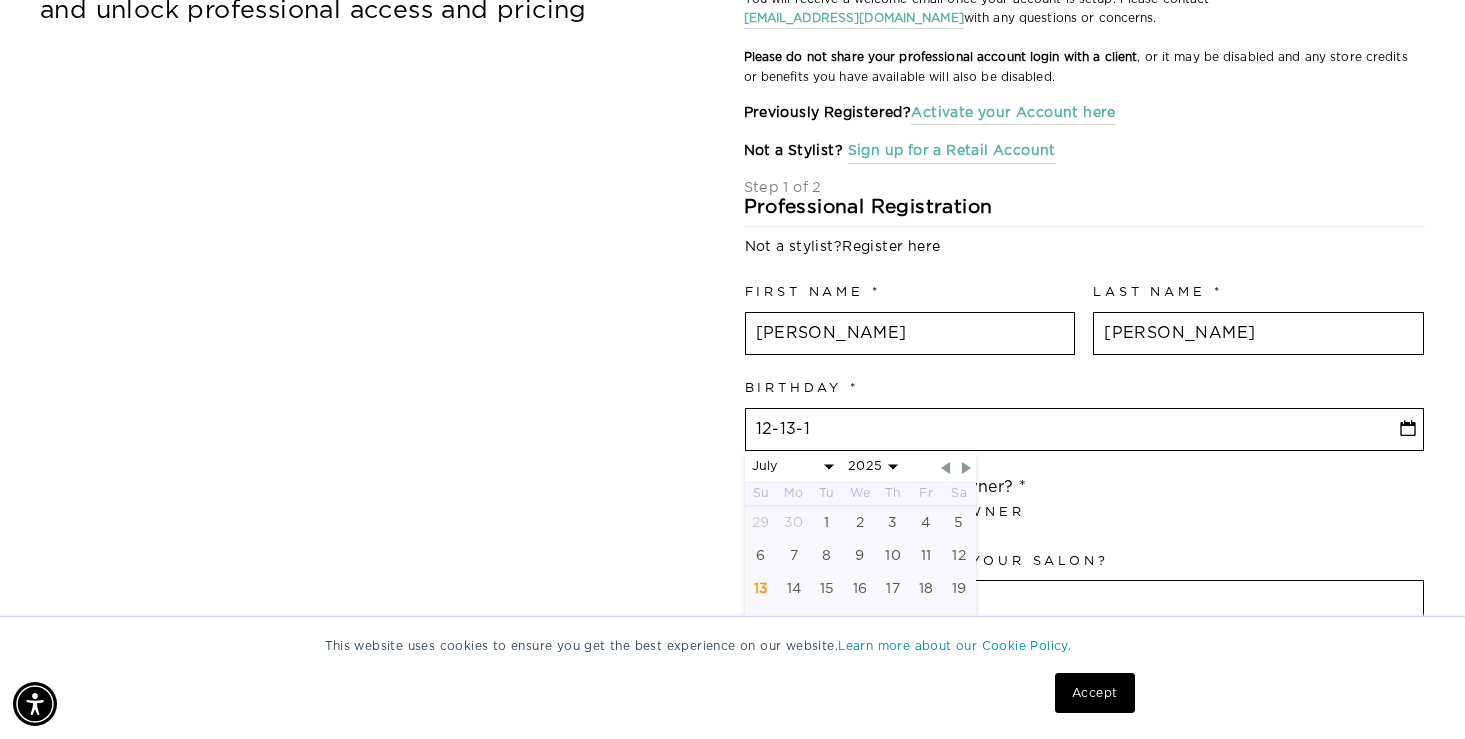 select on "6" 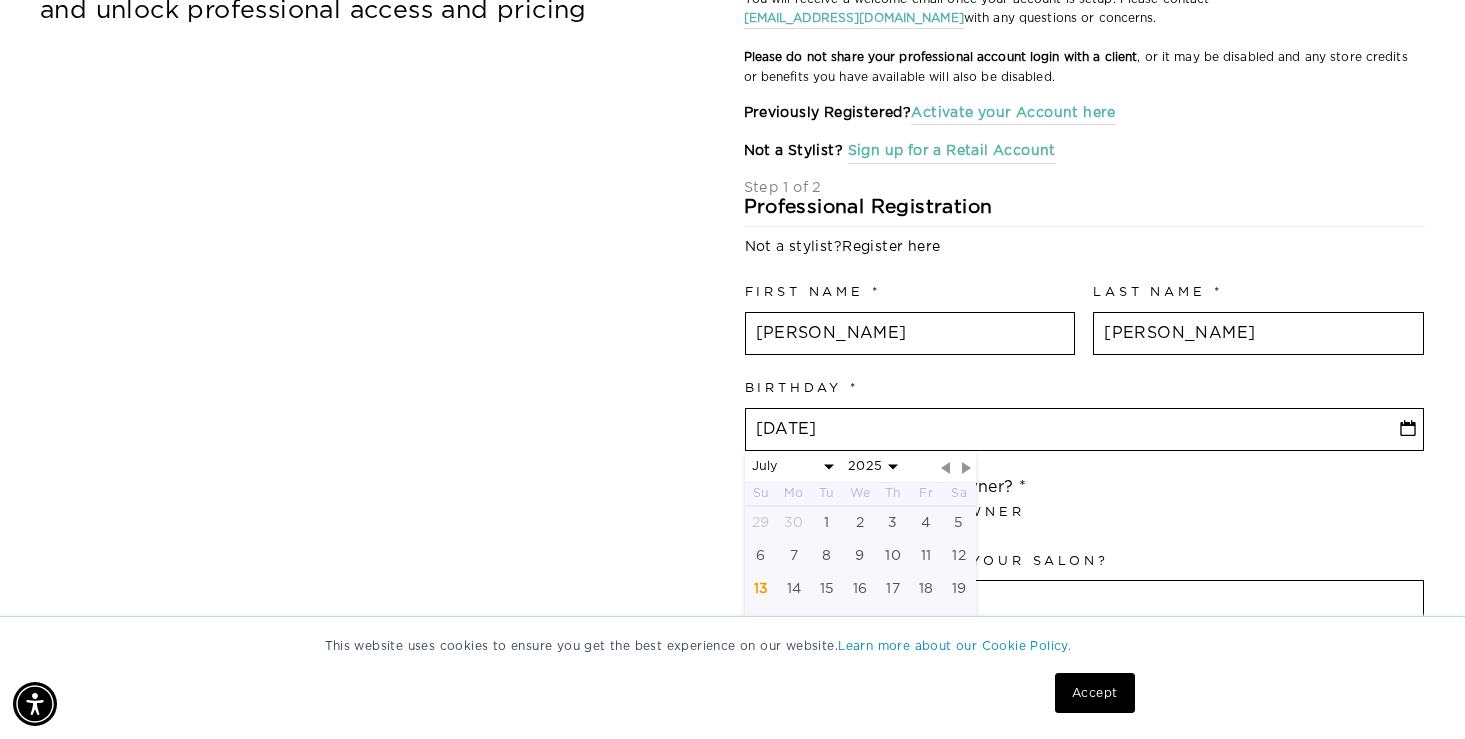 select on "6" 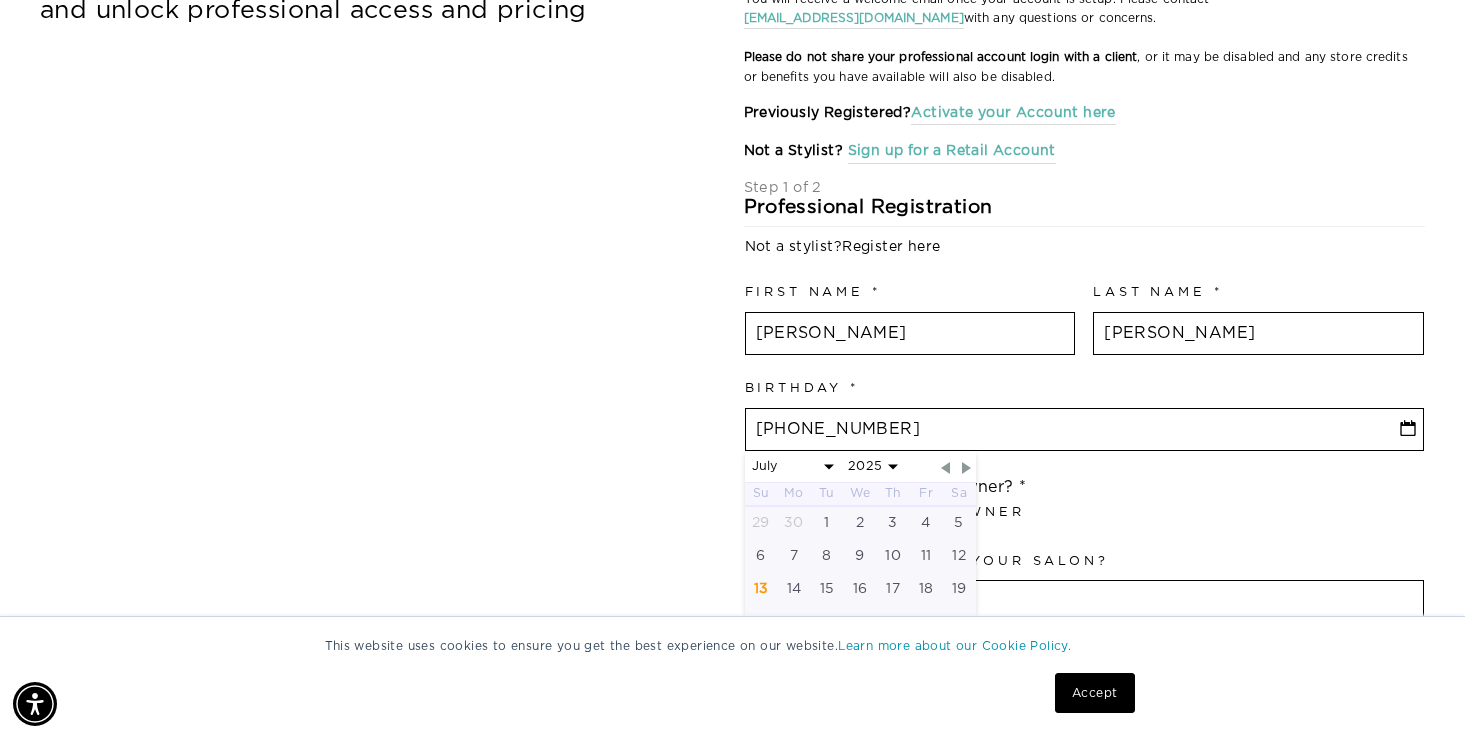 select on "6" 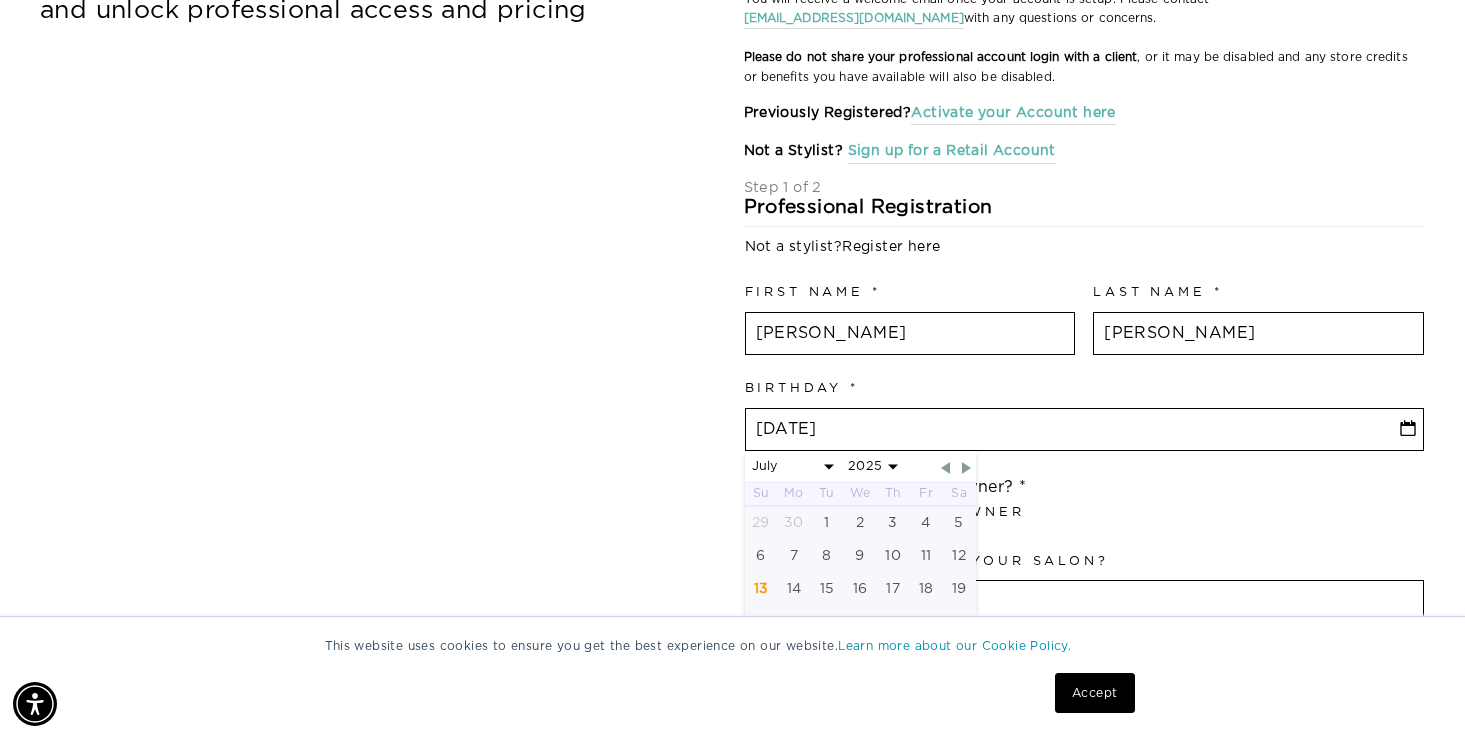 select on "11" 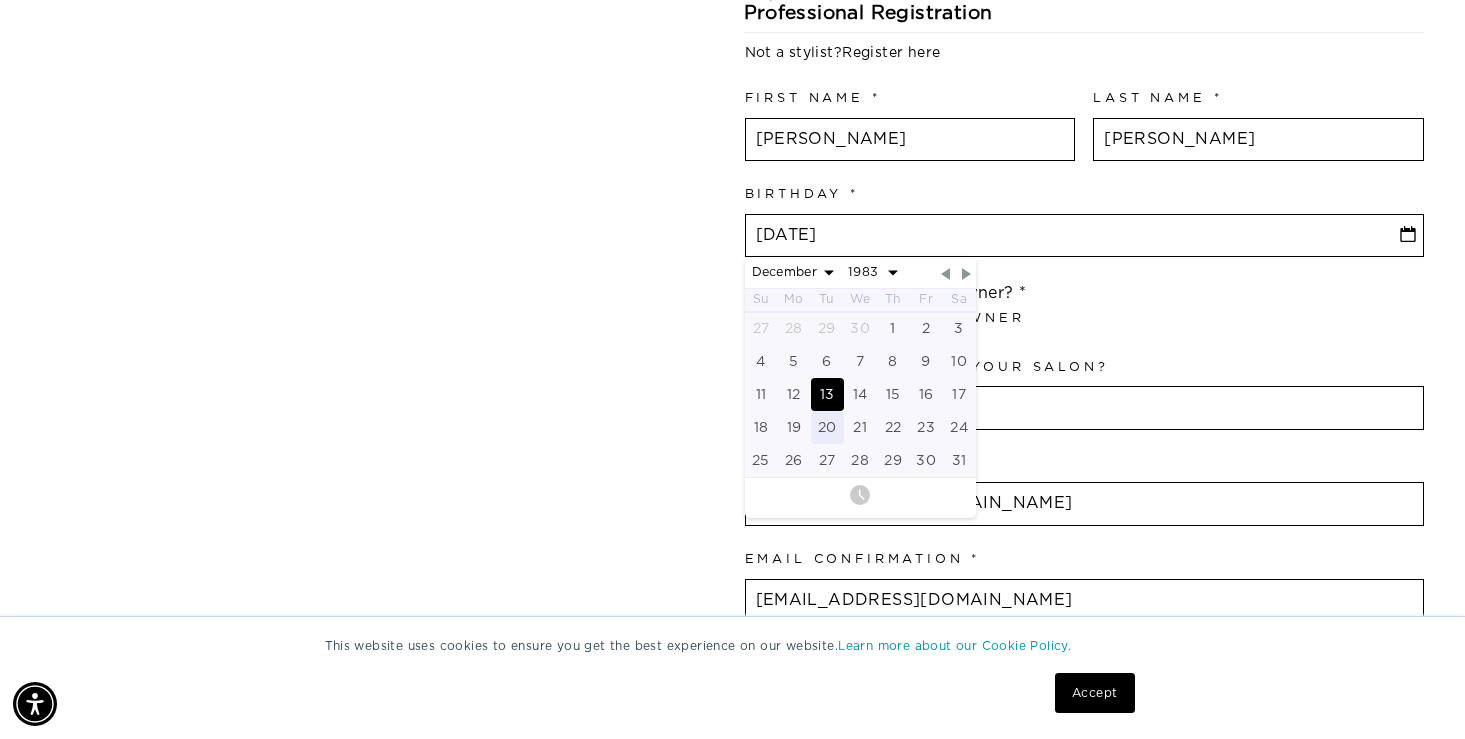 scroll, scrollTop: 576, scrollLeft: 0, axis: vertical 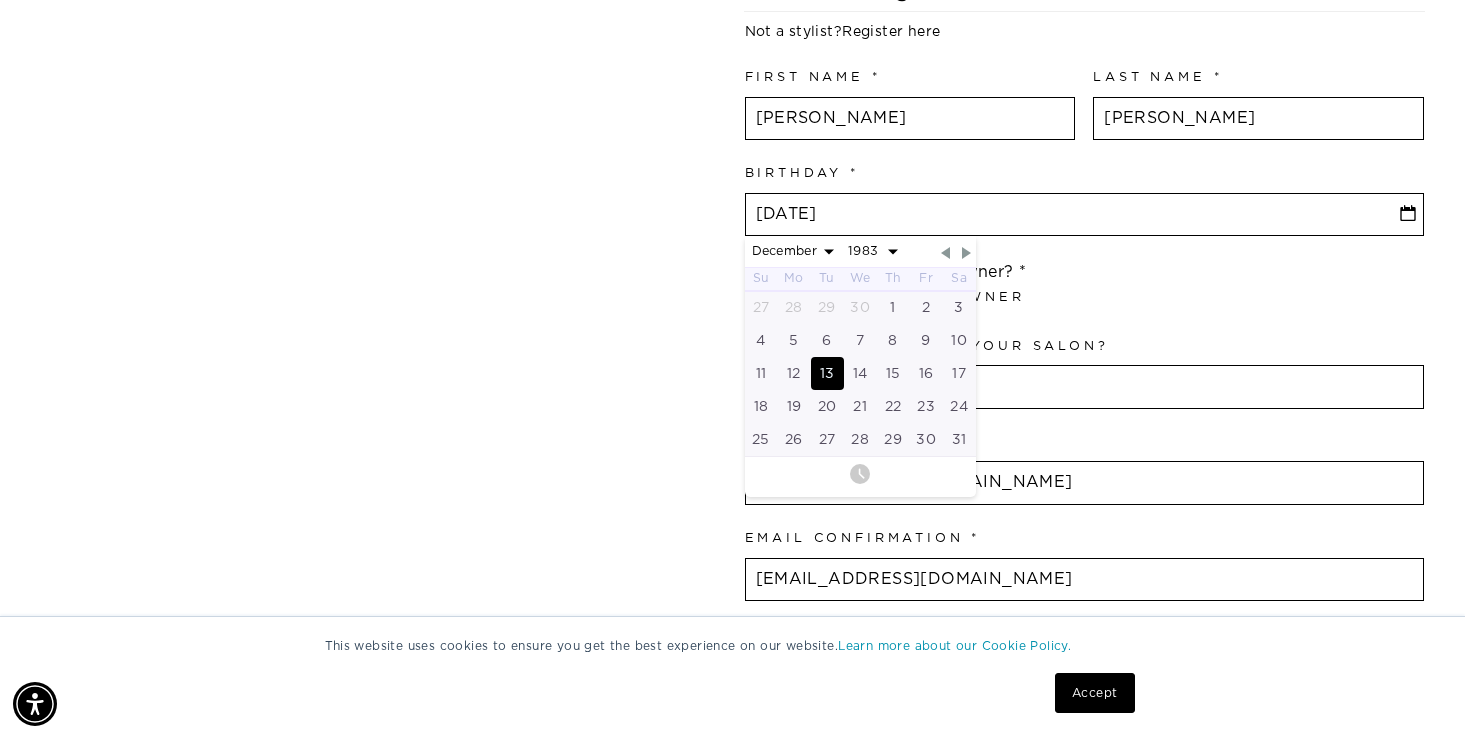 type on "12-13-1983" 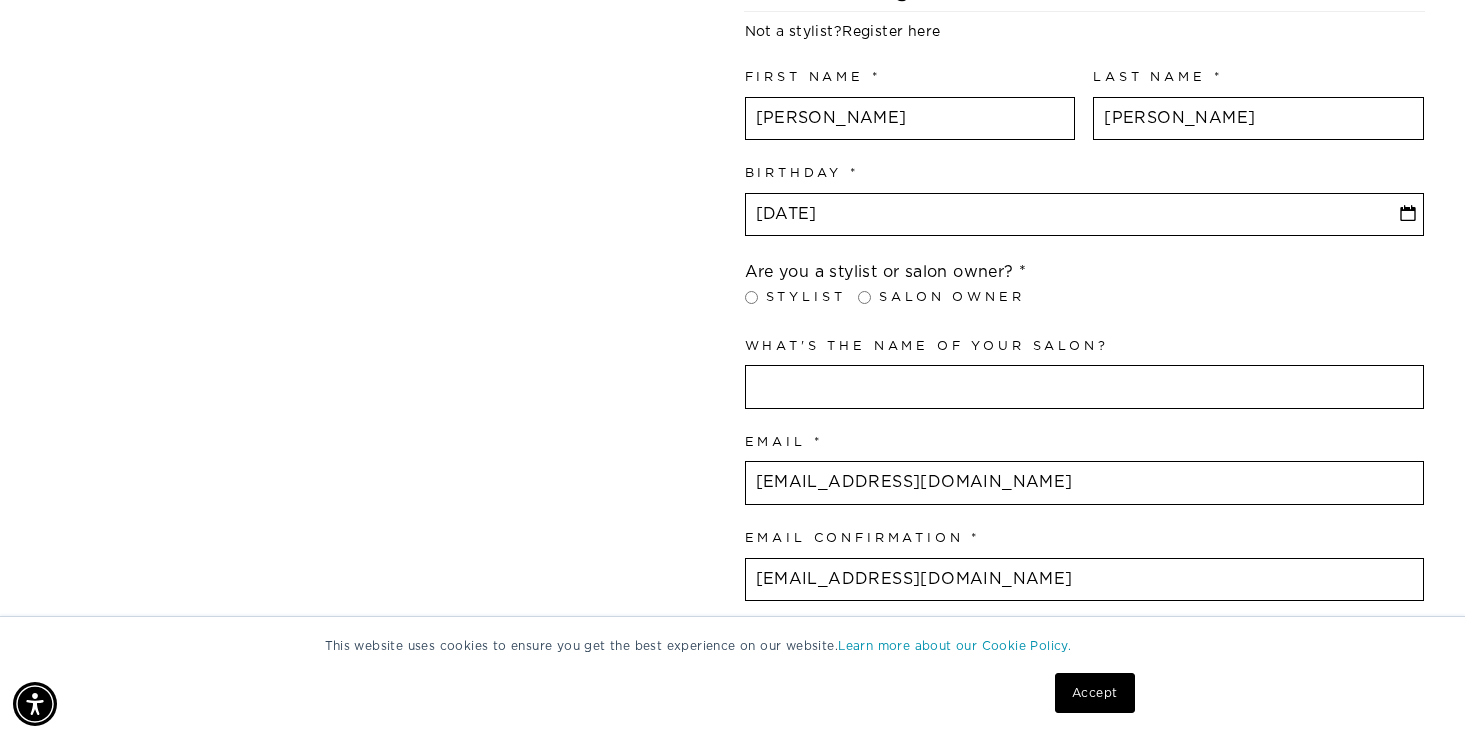 click on "Stylist" at bounding box center (751, 297) 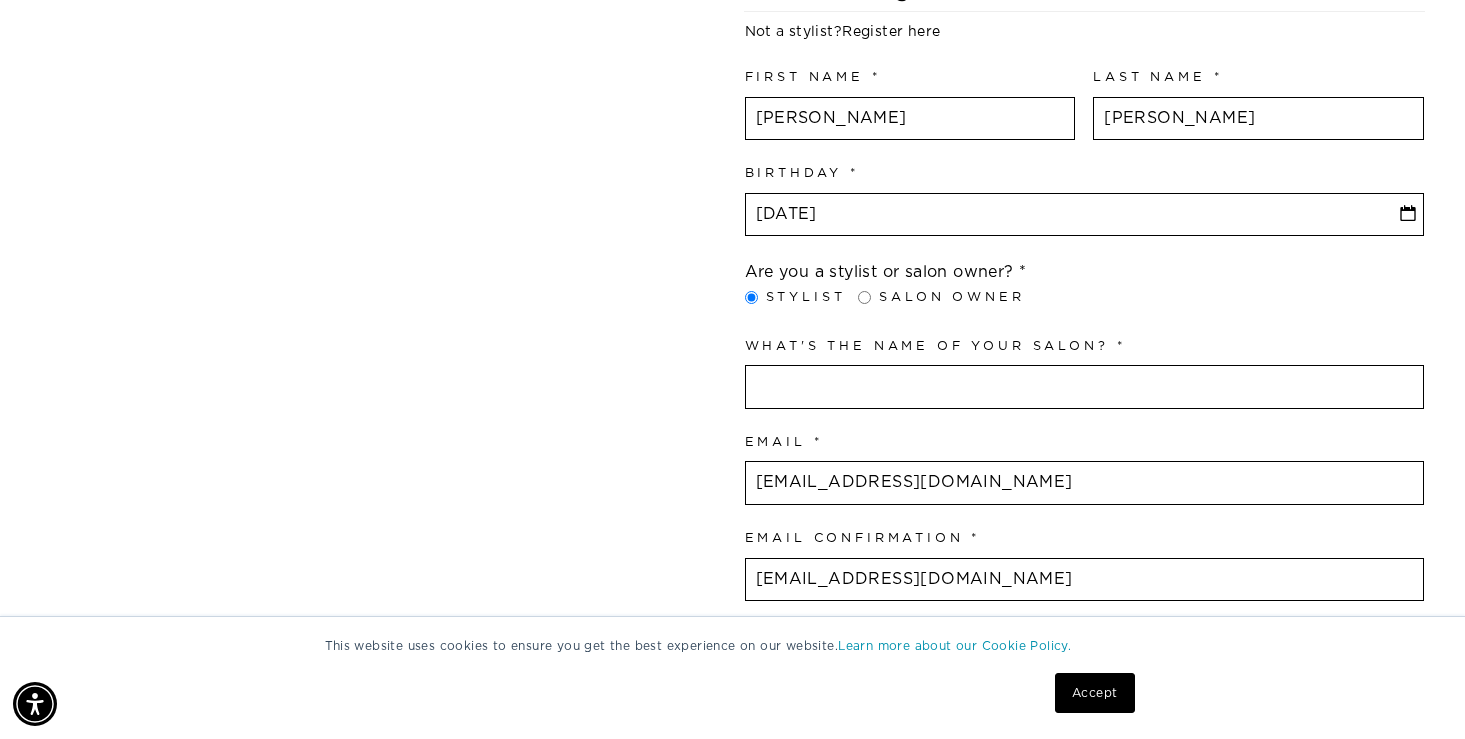 click at bounding box center [1085, 387] 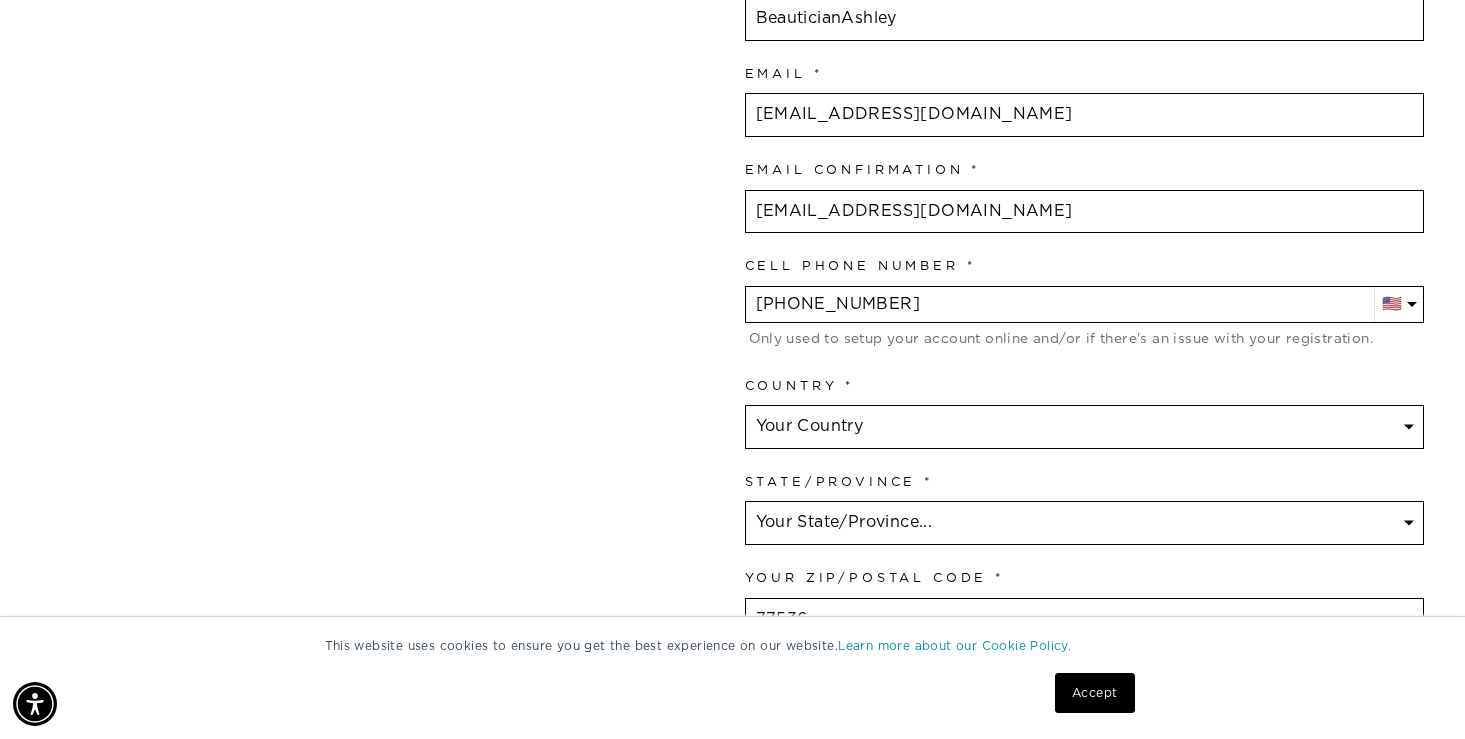 scroll, scrollTop: 946, scrollLeft: 0, axis: vertical 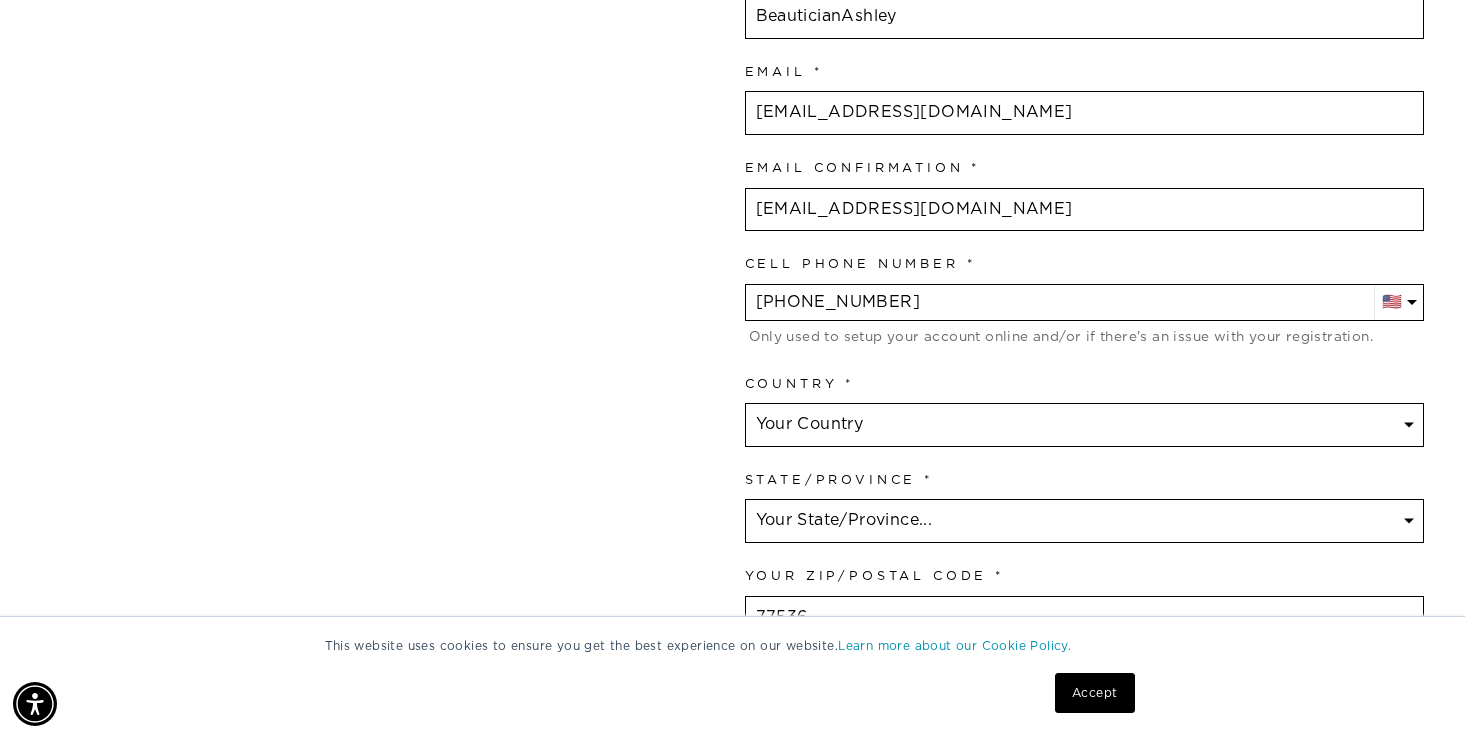type on "BeauticianAshley" 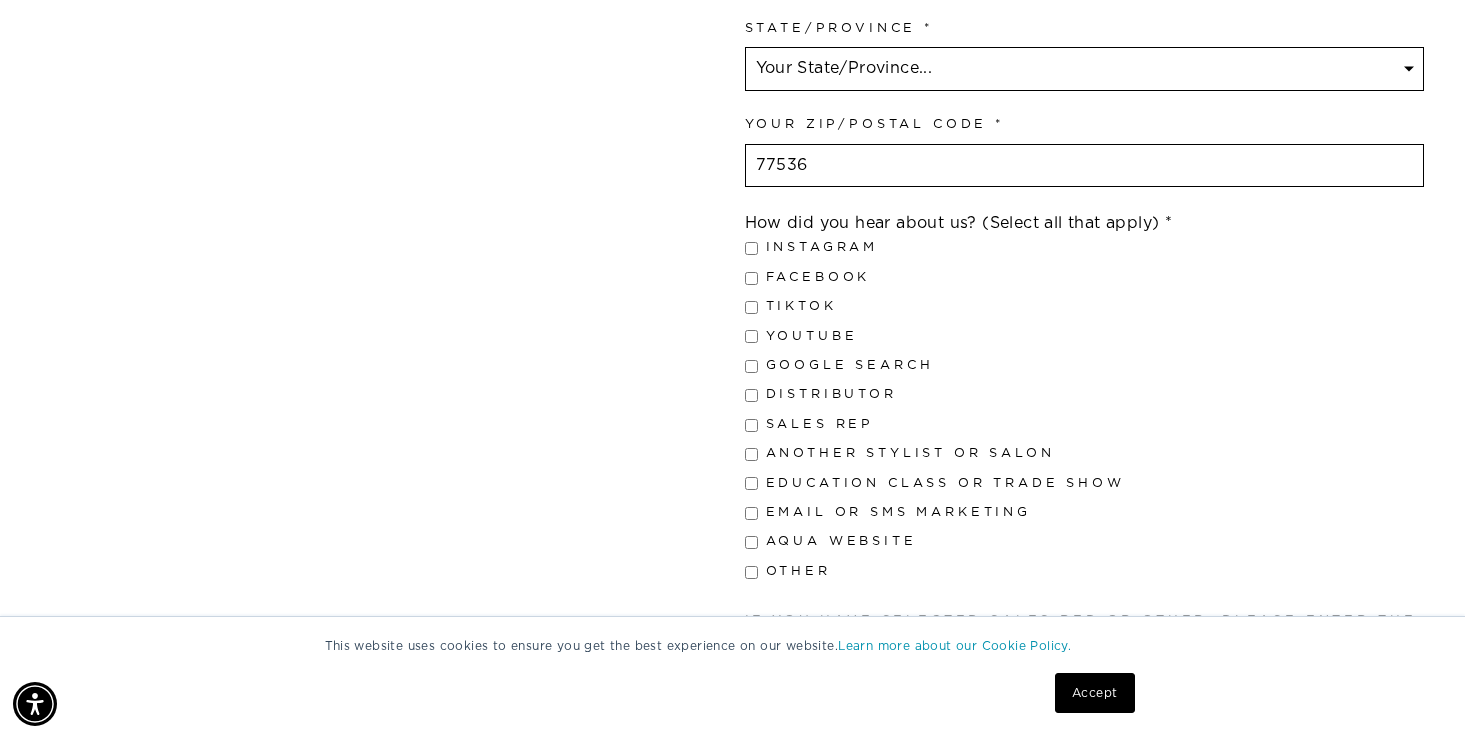 scroll, scrollTop: 1401, scrollLeft: 0, axis: vertical 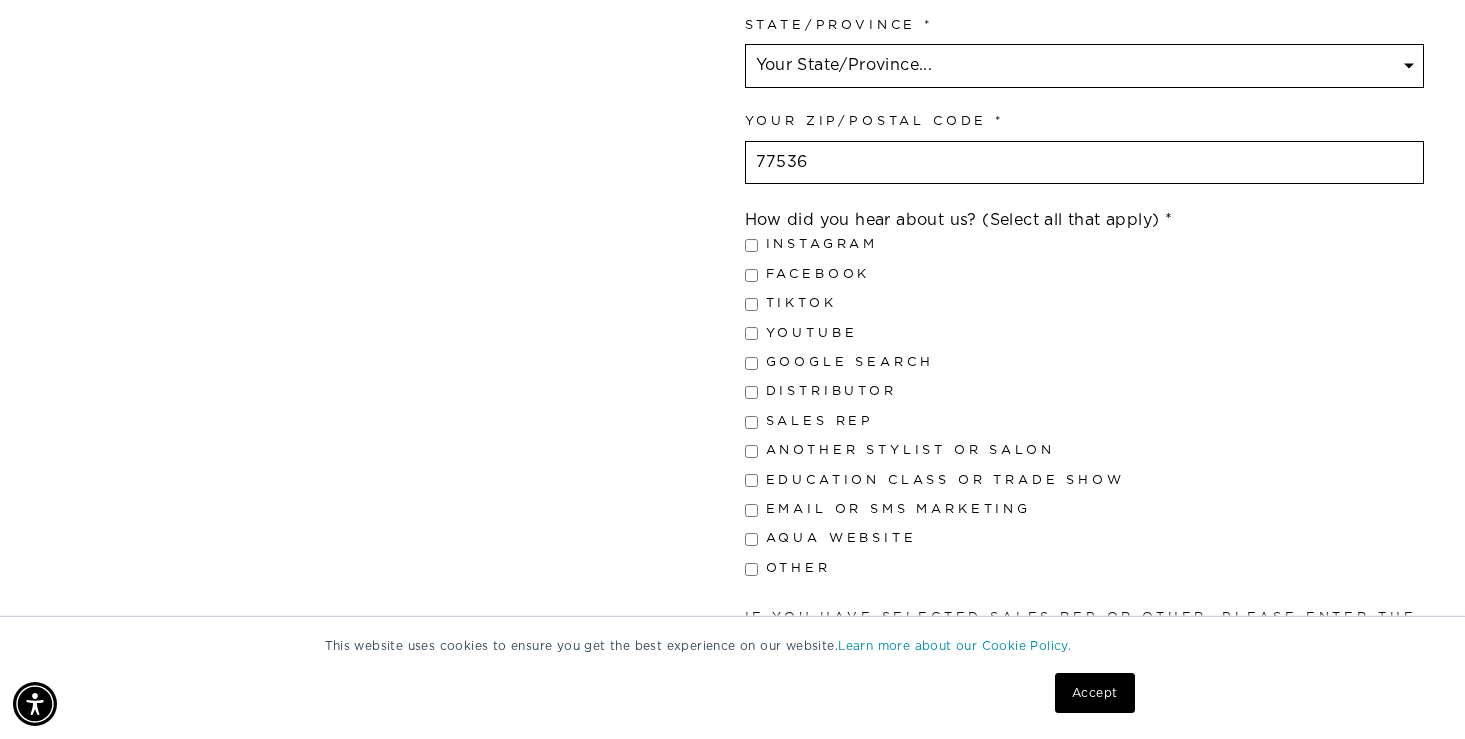 type on "+1 713 550 2557" 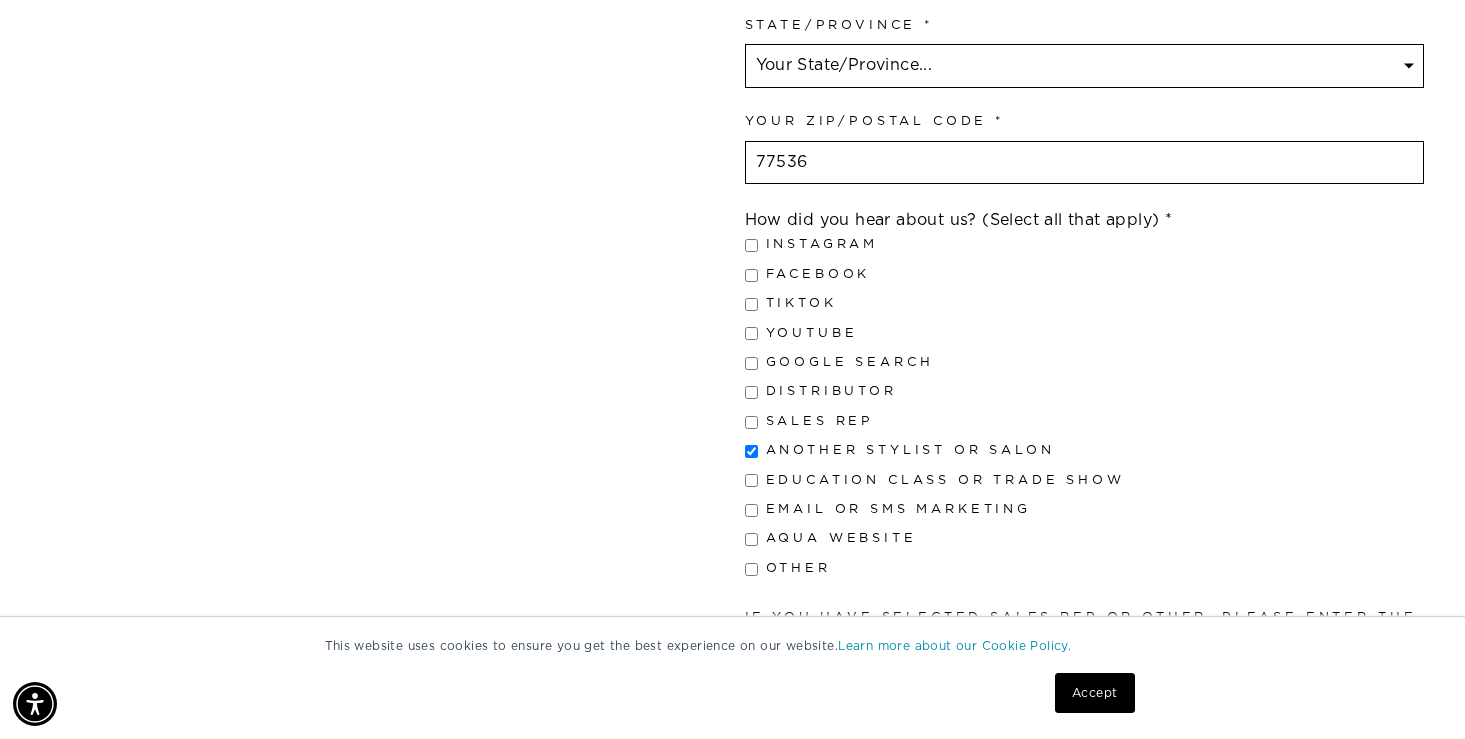 checkbox on "true" 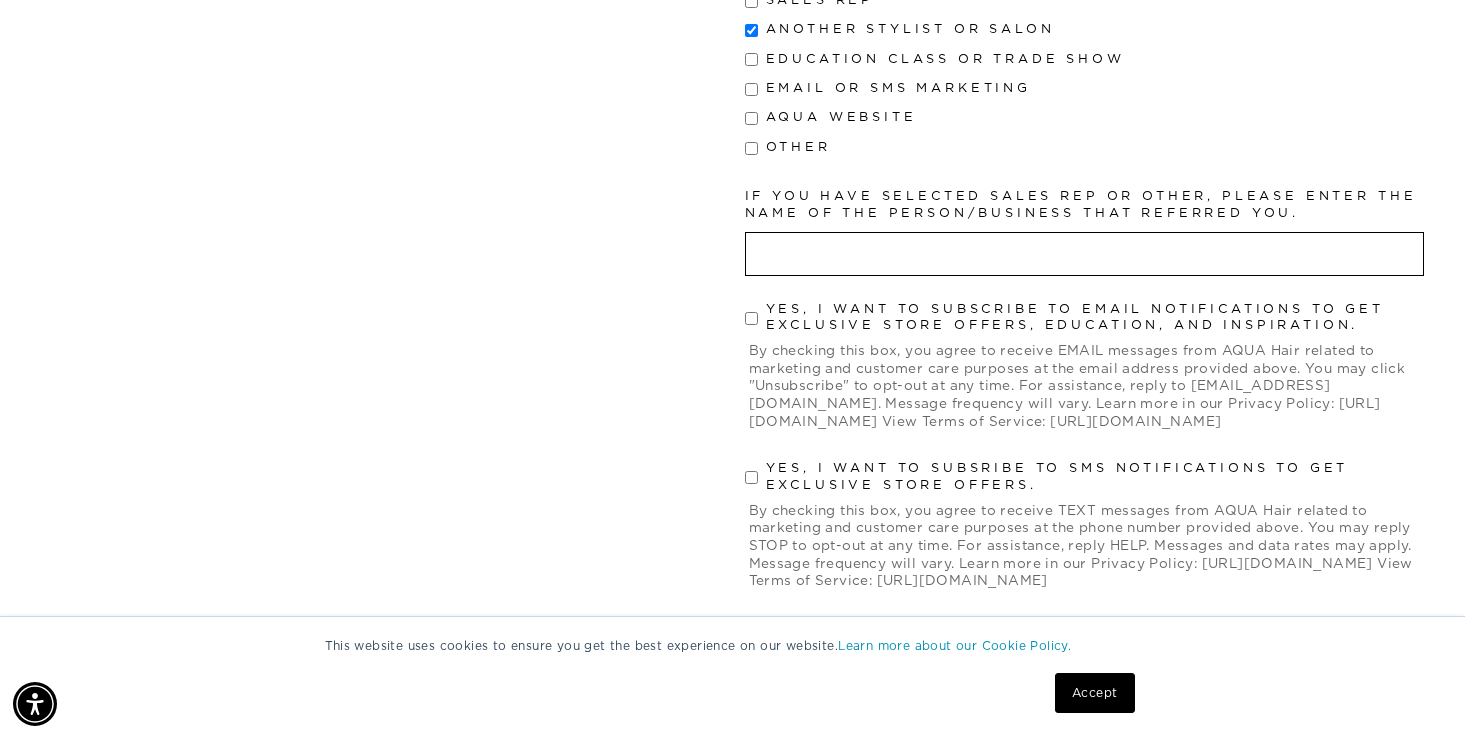 scroll, scrollTop: 1824, scrollLeft: 0, axis: vertical 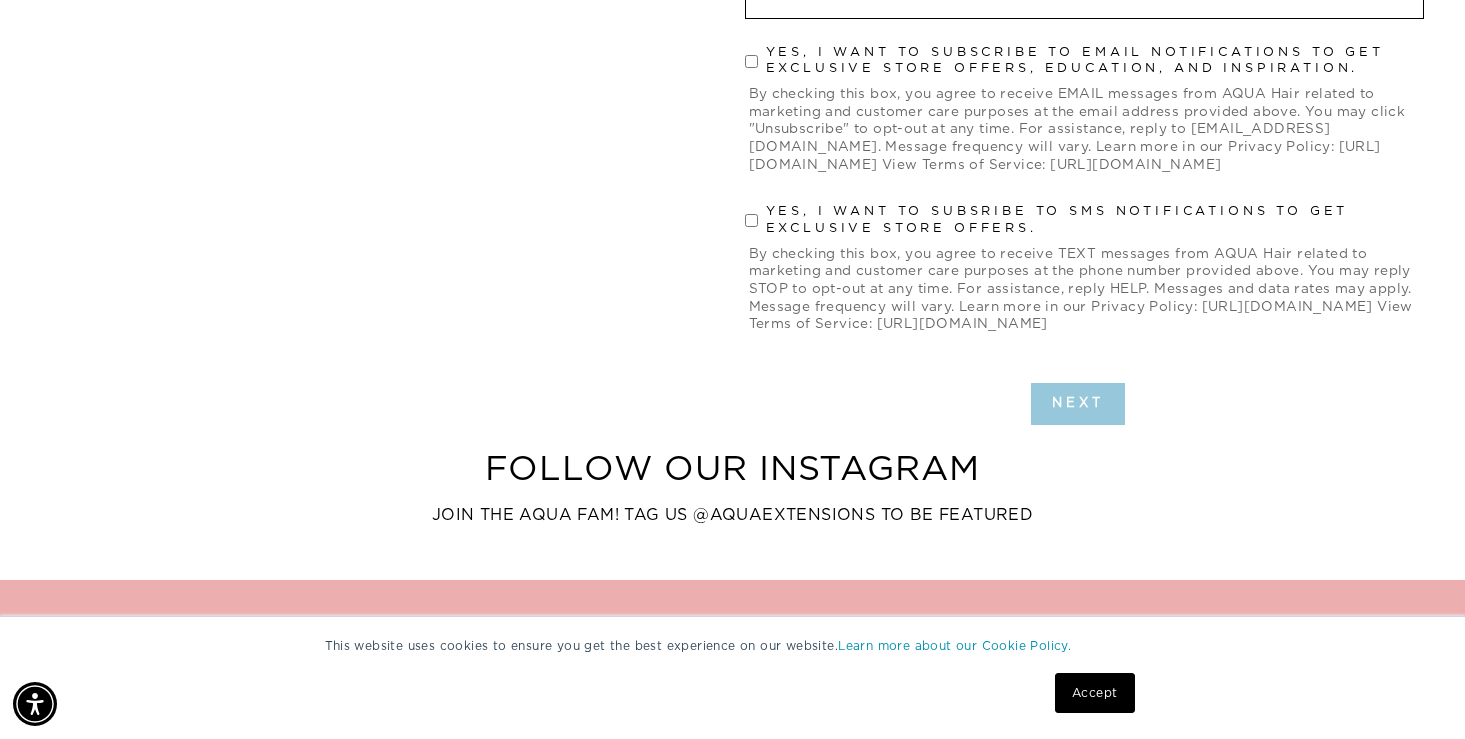 click on "Next" at bounding box center (1078, 404) 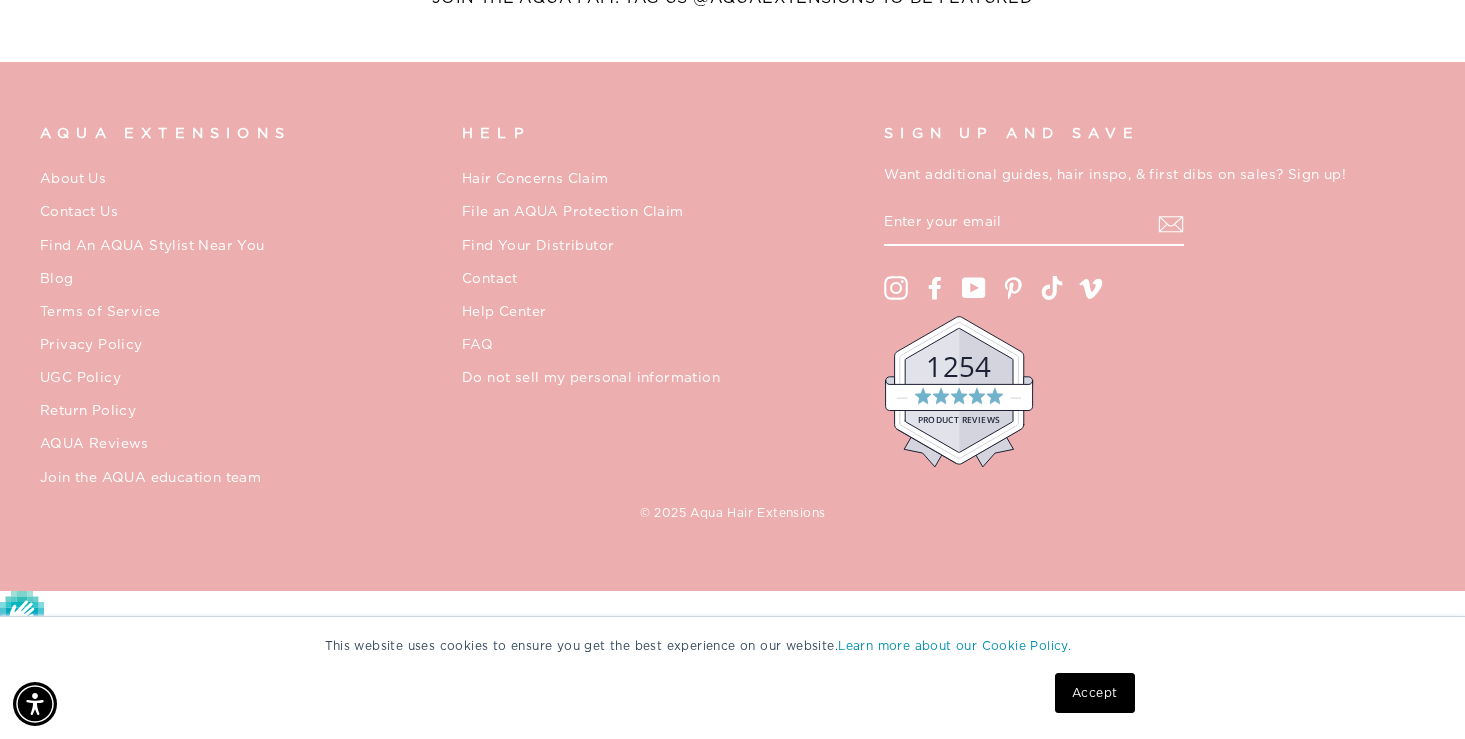 scroll, scrollTop: 363, scrollLeft: 0, axis: vertical 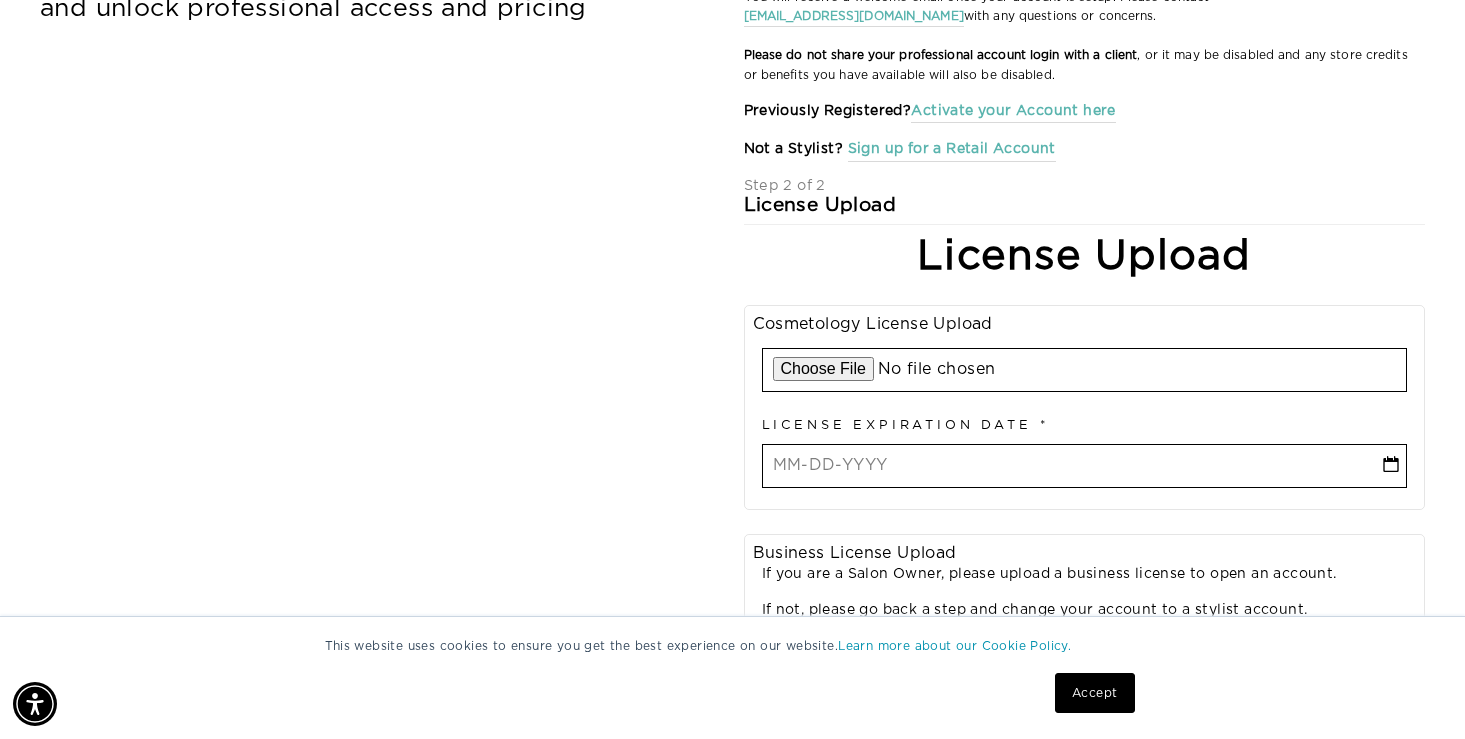click at bounding box center (1085, 370) 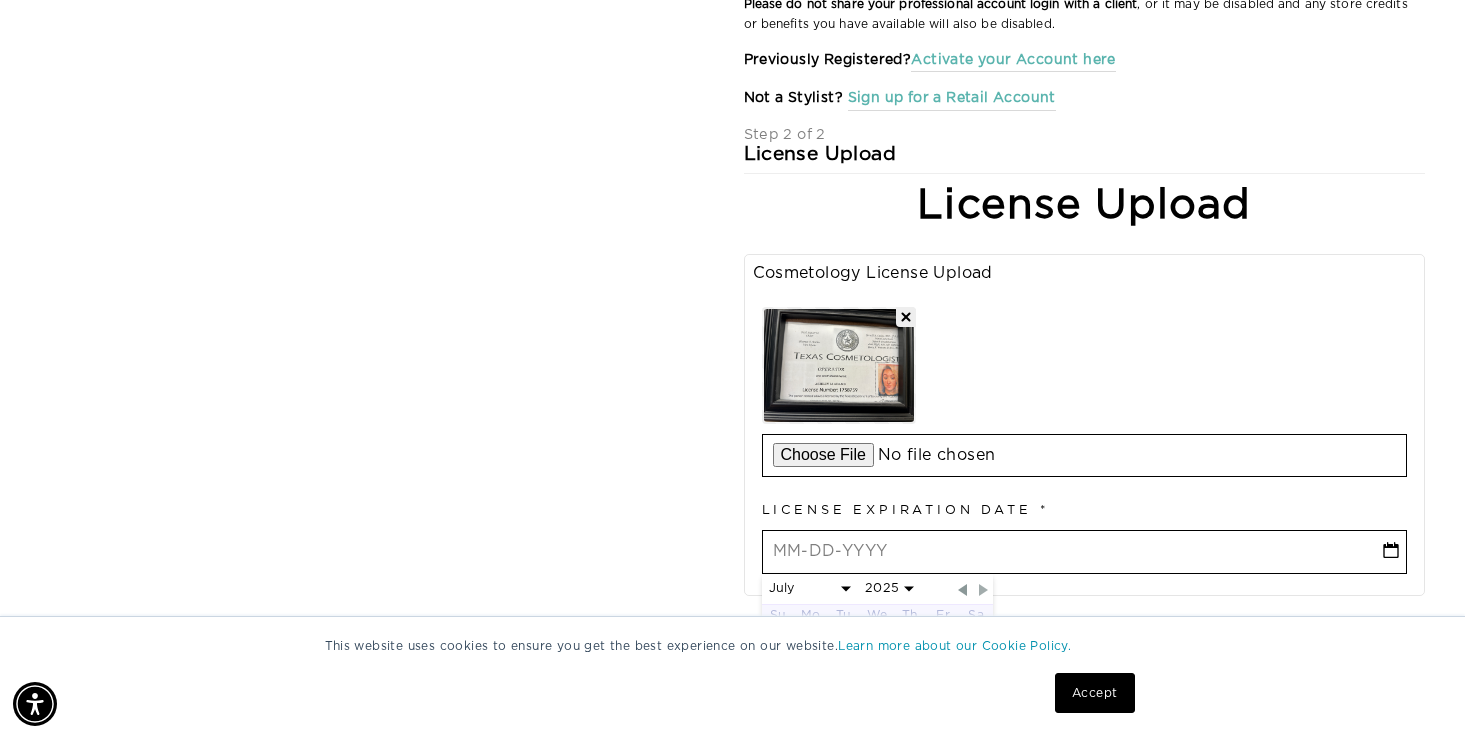 scroll, scrollTop: 416, scrollLeft: 0, axis: vertical 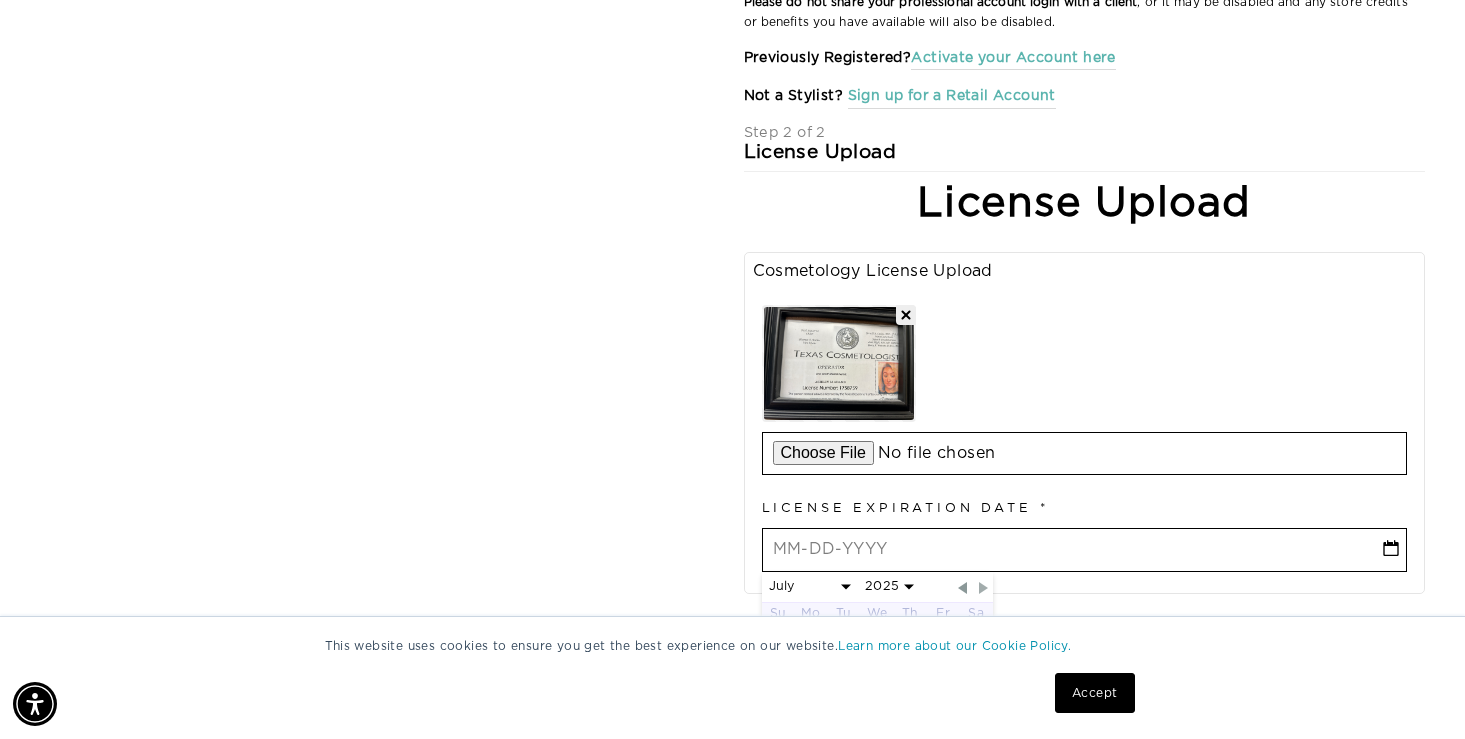 click at bounding box center [984, 588] 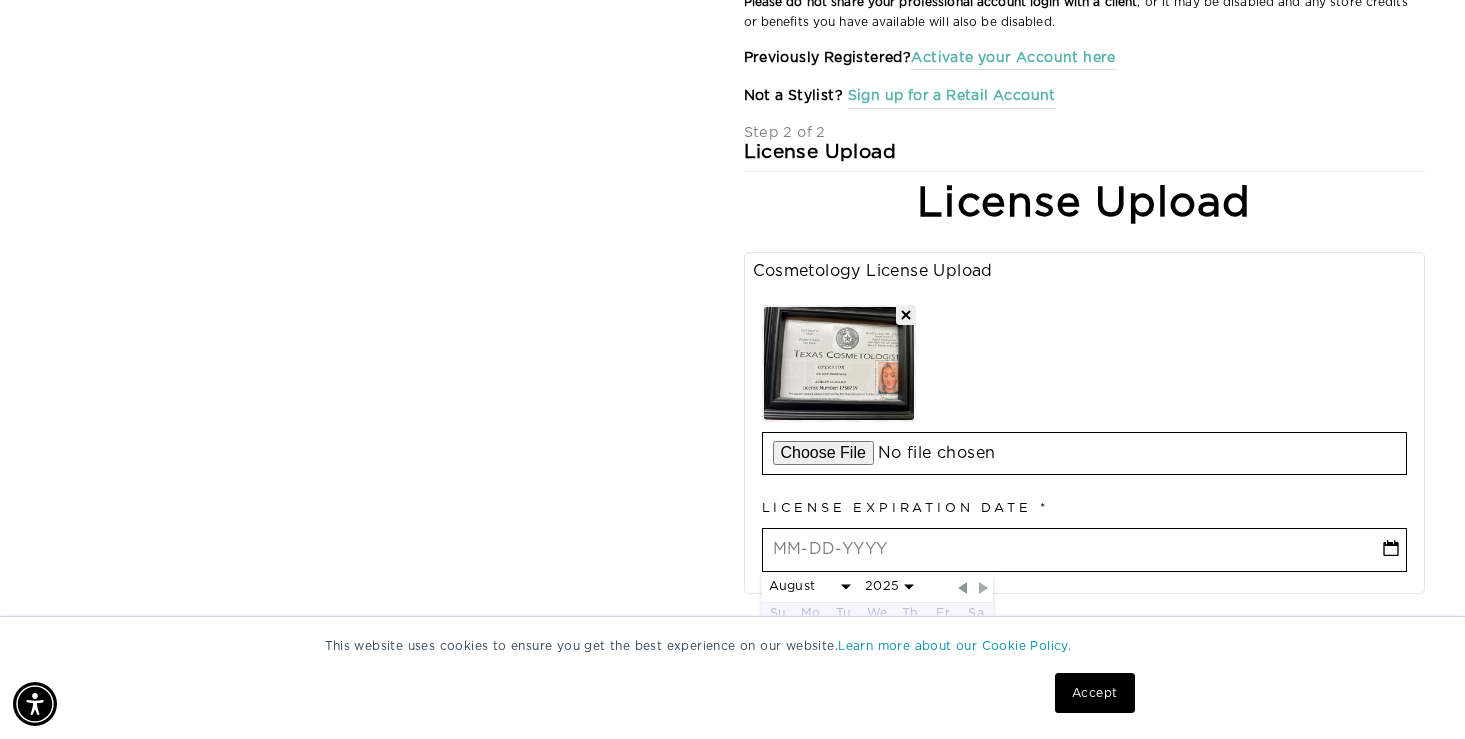 click at bounding box center [984, 588] 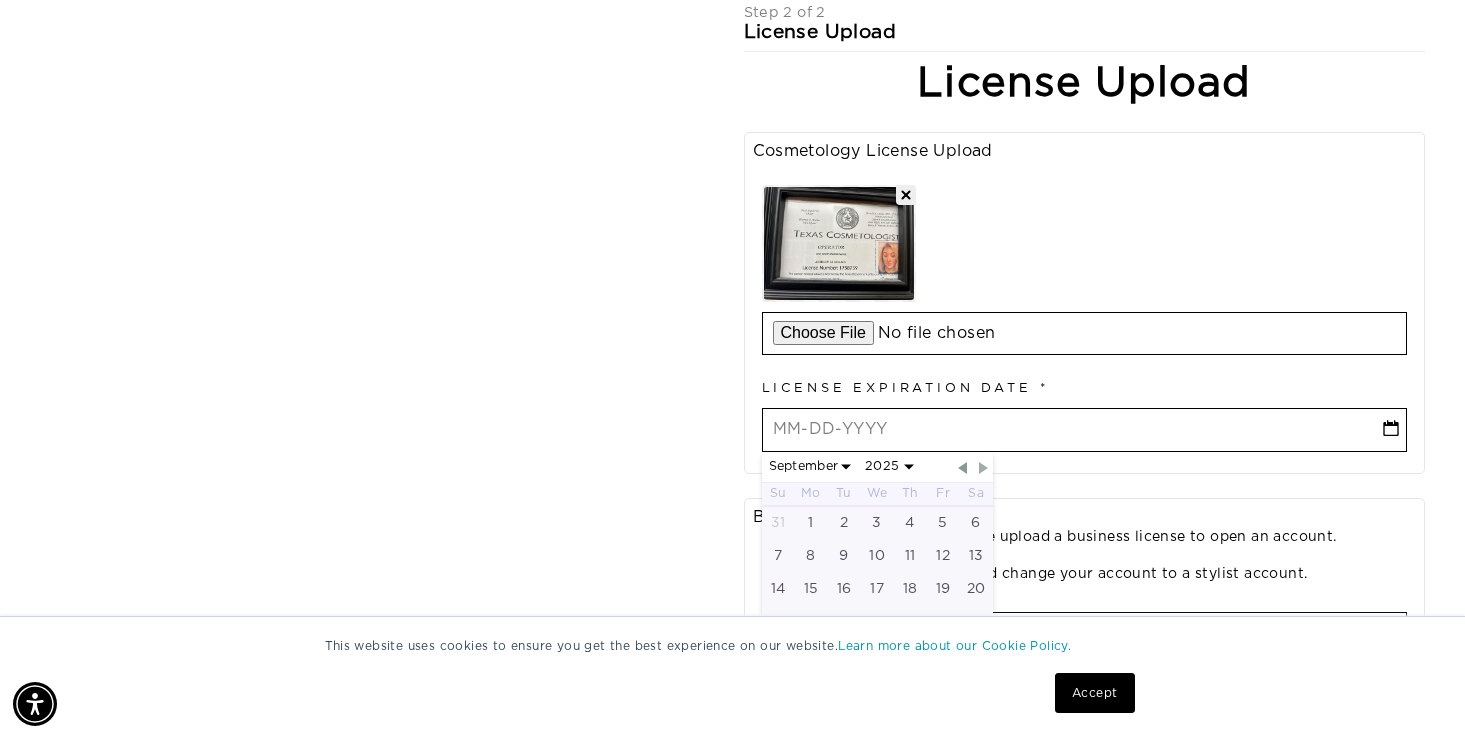 scroll, scrollTop: 549, scrollLeft: 0, axis: vertical 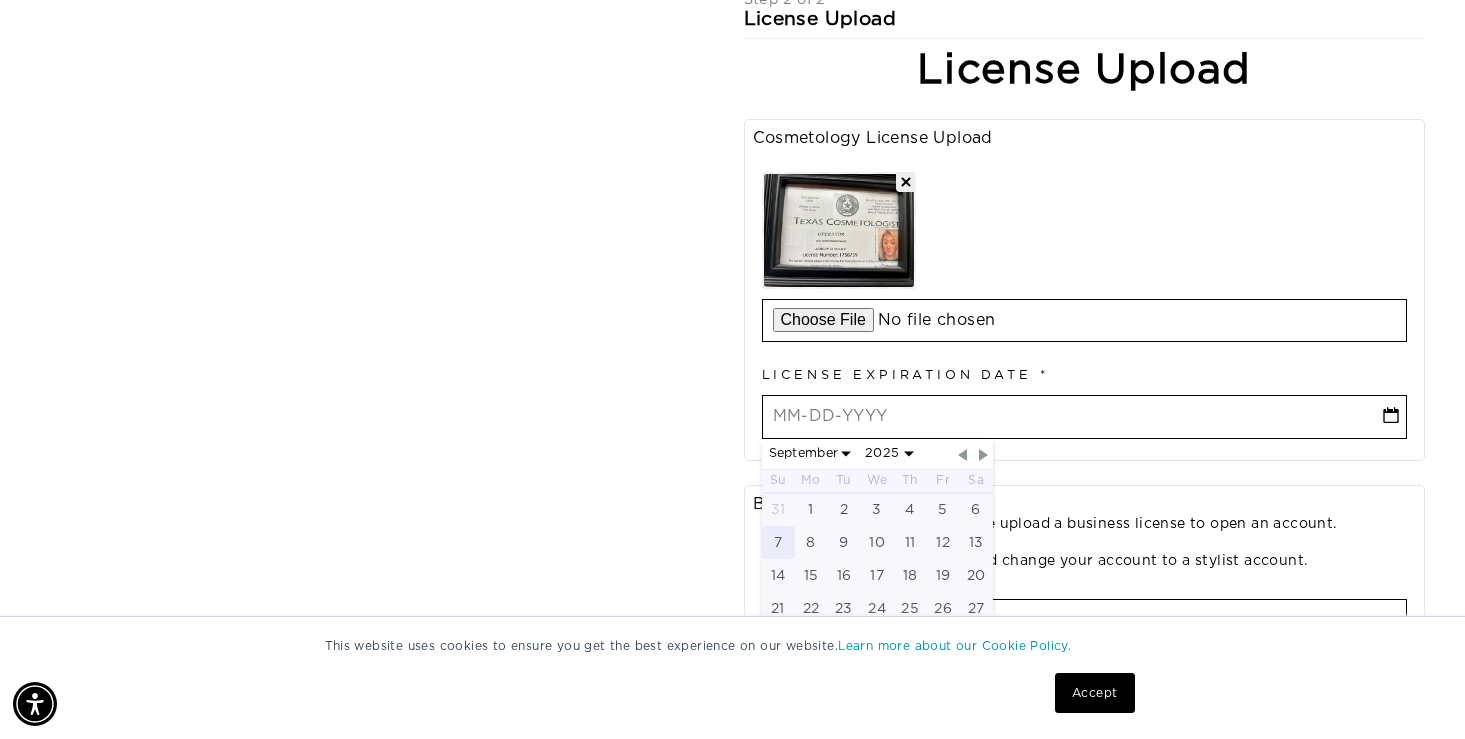 click on "7" at bounding box center (778, 542) 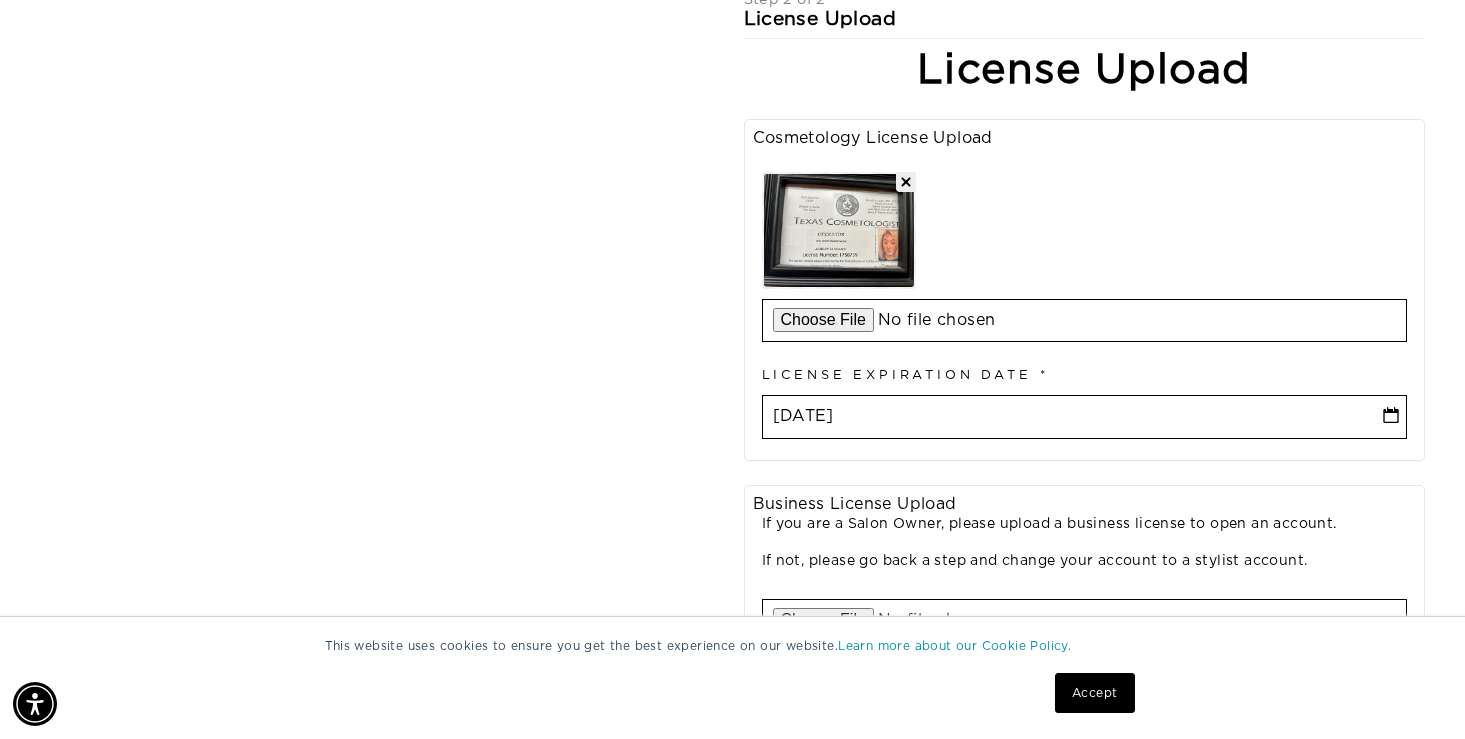 click on "Business License Upload If you are a Salon Owner, please upload a business license to open an account.  If not, please go back a step and change your account to a stylist account.  Business License Upload Salon Name License Expiration Date Month 1 2 3 4 5 6 7 8 9 10 11 12 Day 1 2 3 4 5 6 7 8 9 10 11 12 13 14 15 16 17 18 19 20 21 22 23 24 25 26 27 28 29 30 31 Year 2025 2026 2027 2028 2029 2030 2031 2032 2033 2034 2035 2036 2037 2038 2039 2040" at bounding box center [1085, 675] 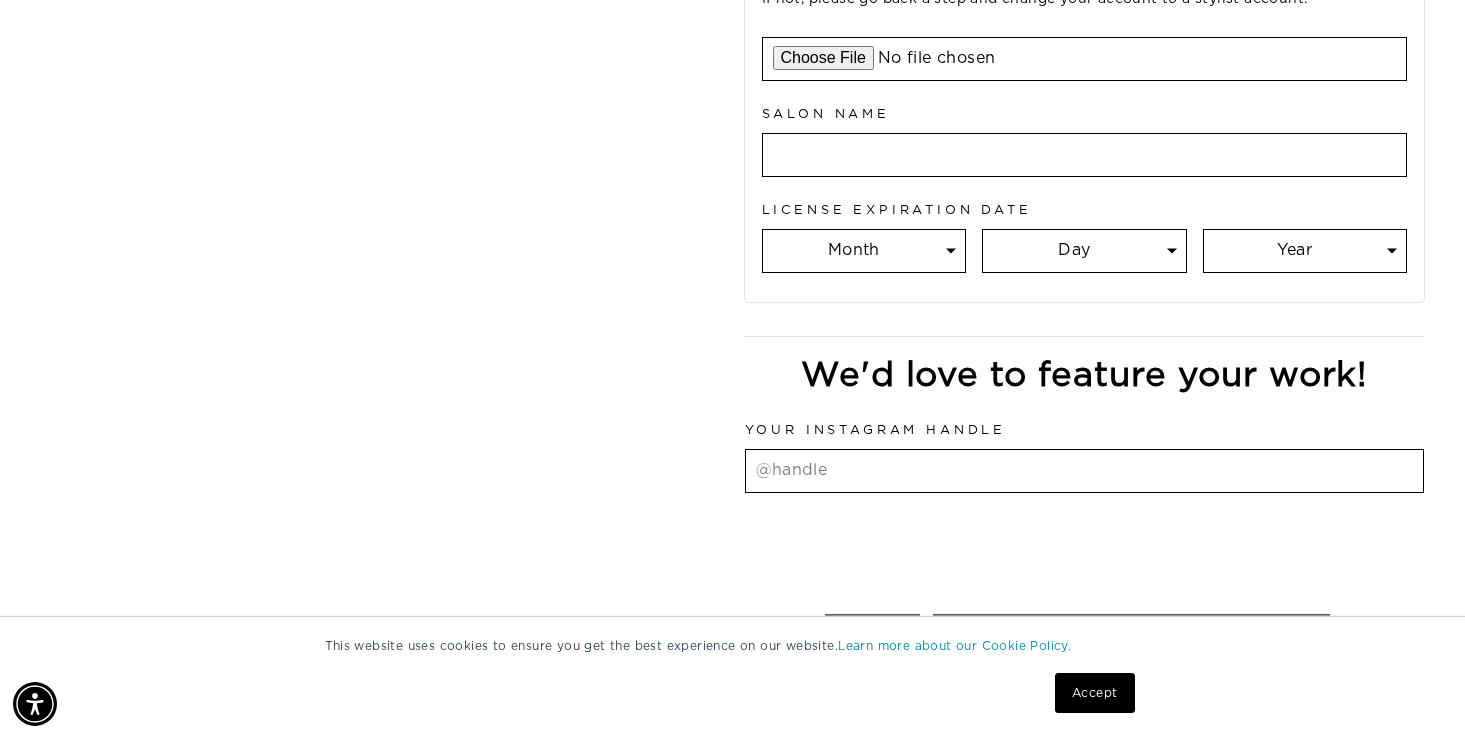 scroll, scrollTop: 1125, scrollLeft: 0, axis: vertical 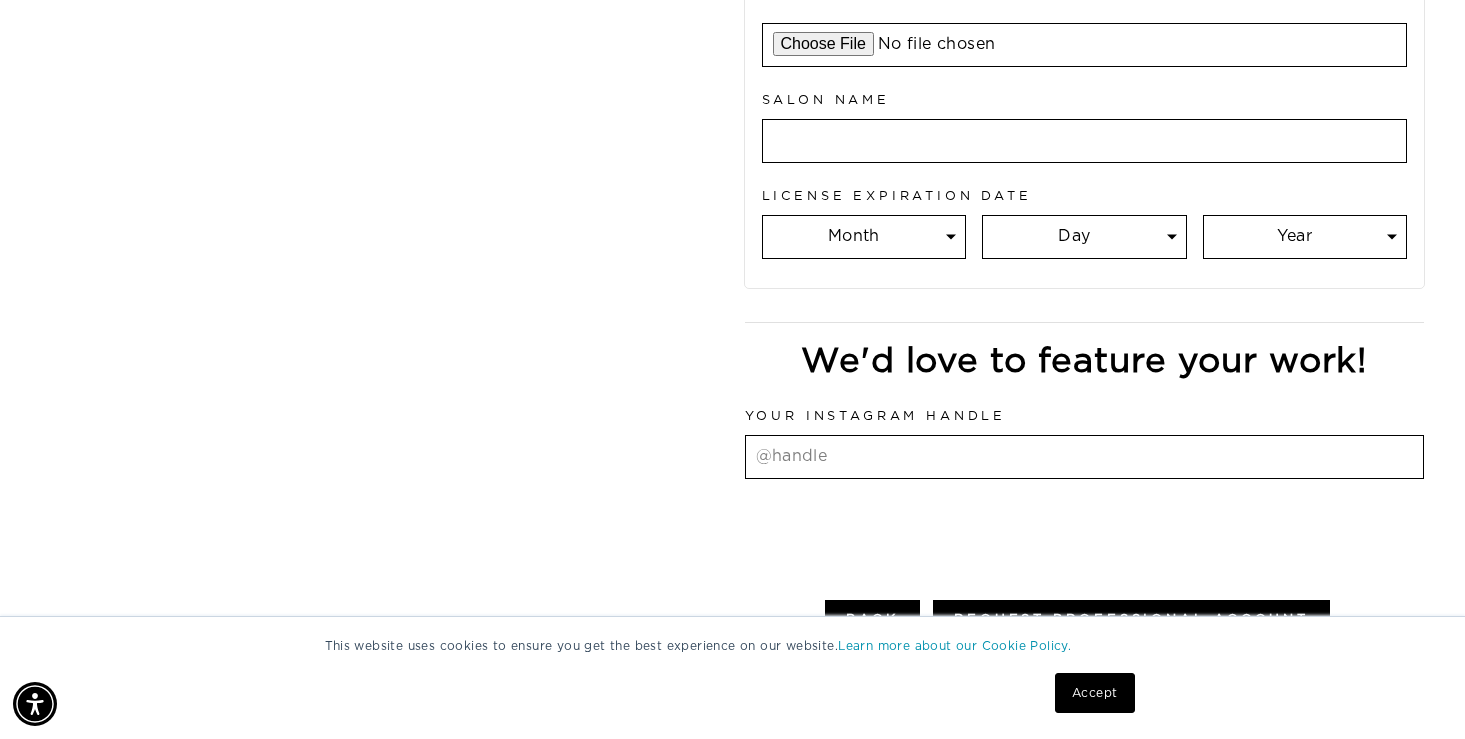 click at bounding box center (1085, 457) 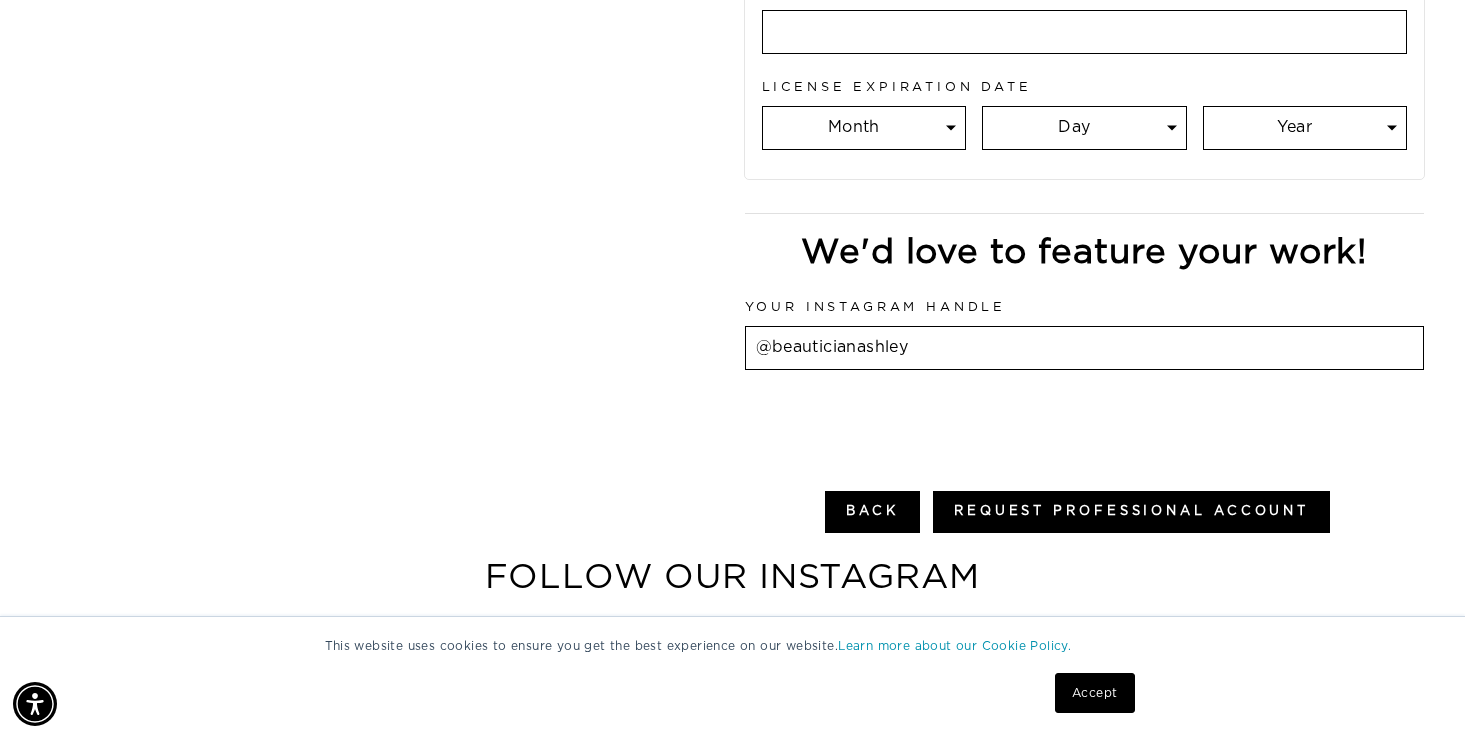 scroll, scrollTop: 1248, scrollLeft: 0, axis: vertical 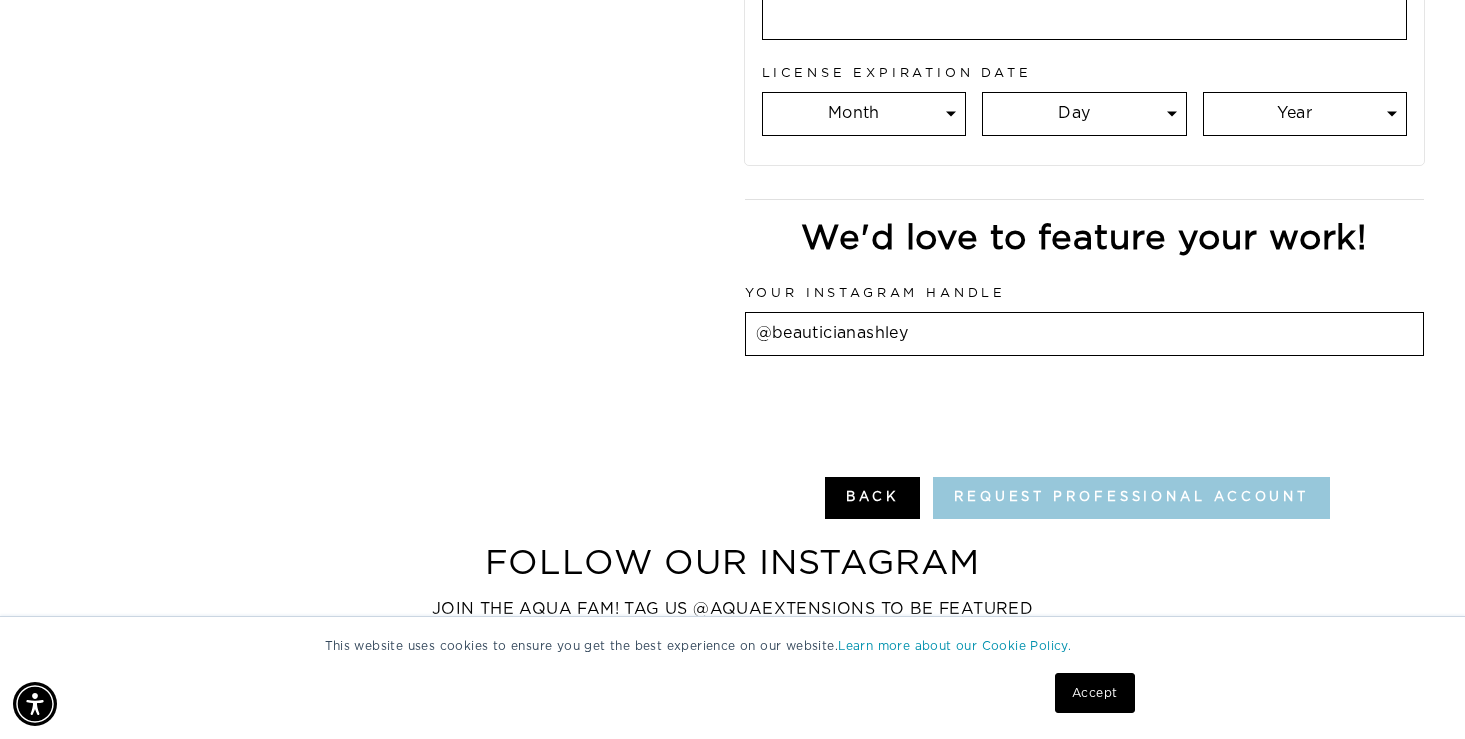 type on "@beauticianashley" 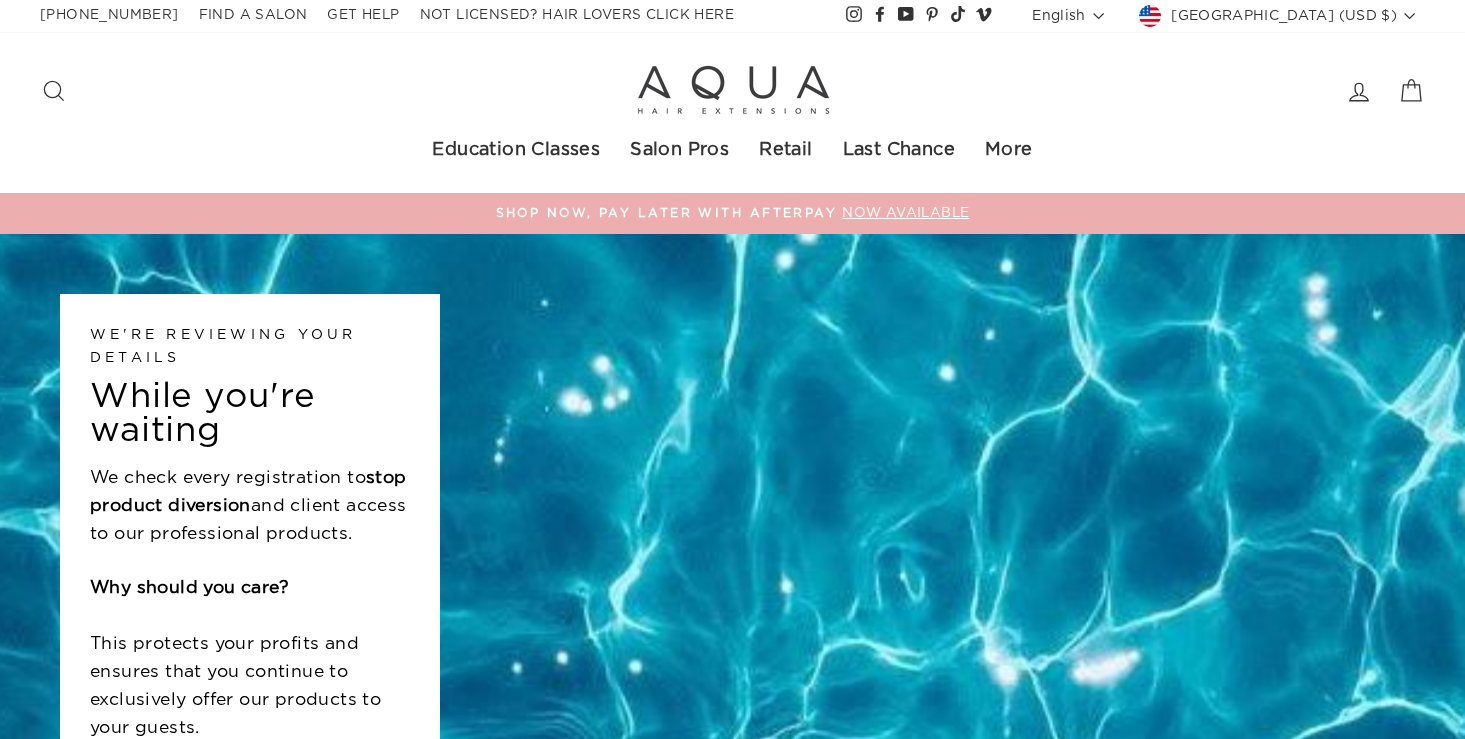 scroll, scrollTop: 0, scrollLeft: 0, axis: both 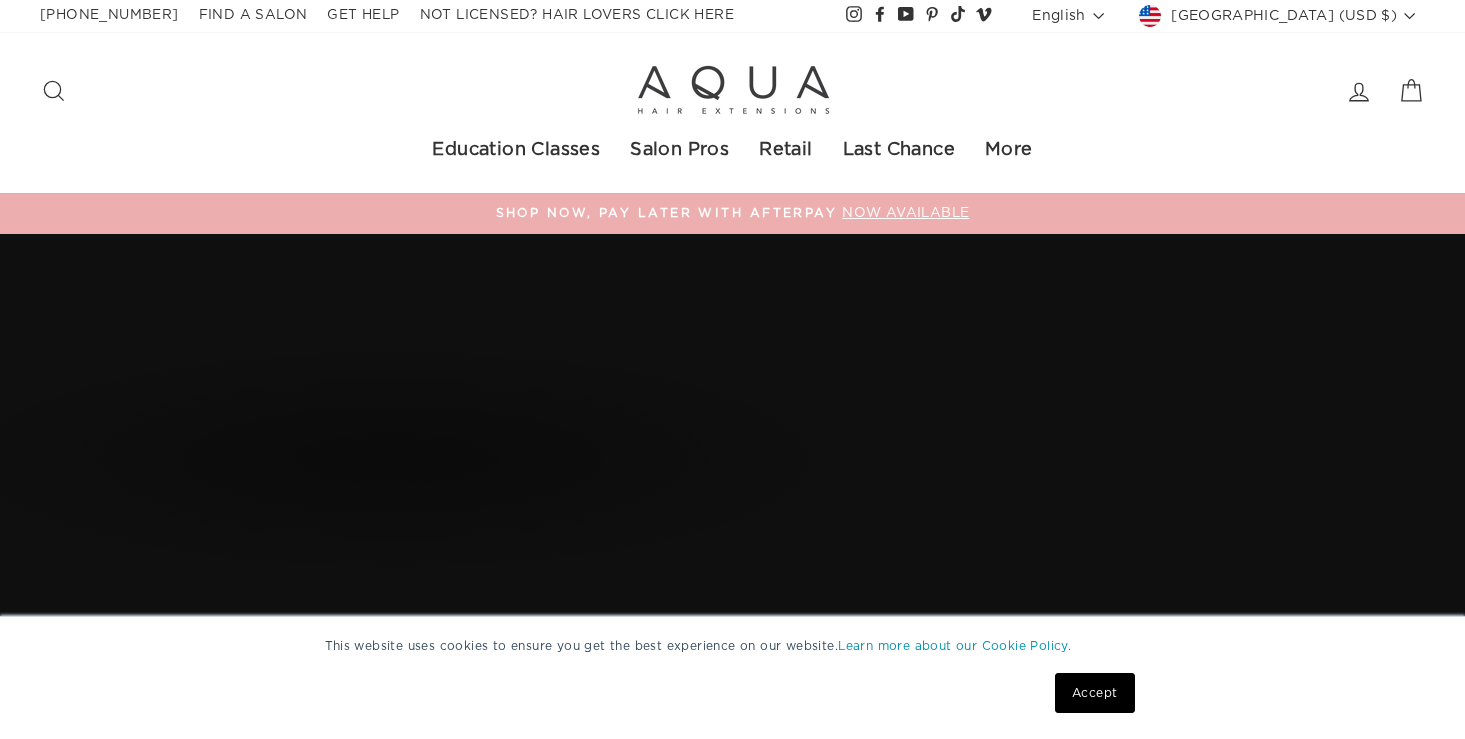 select on "m" 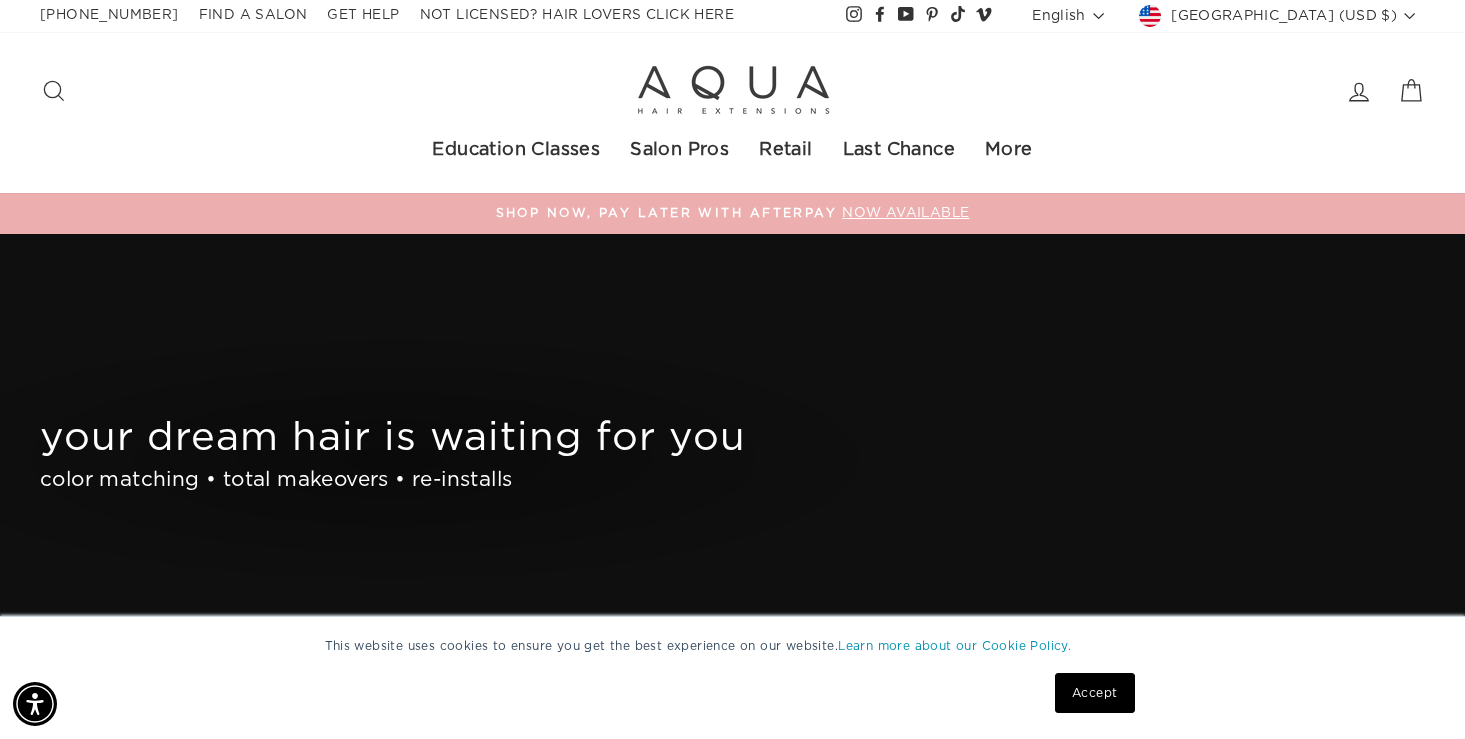 scroll, scrollTop: 0, scrollLeft: 0, axis: both 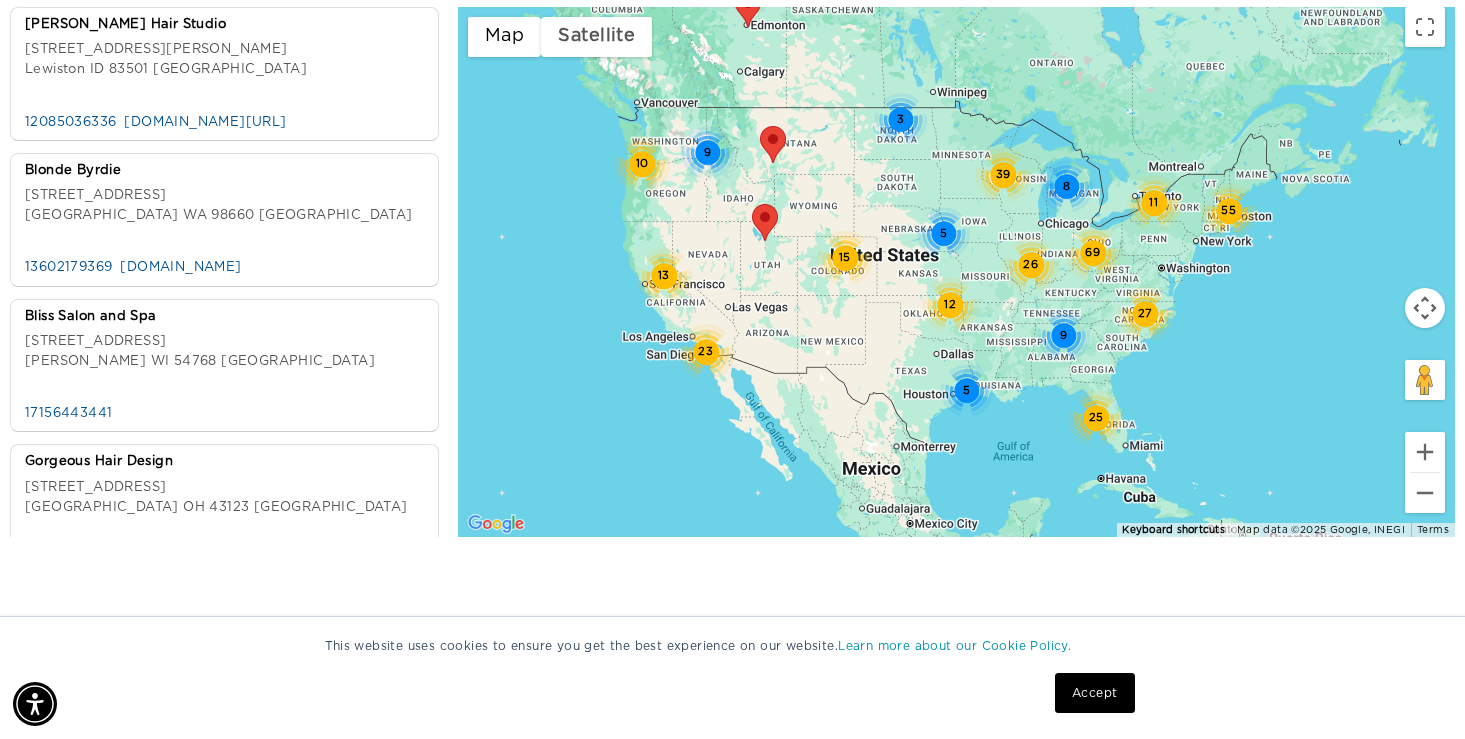 drag, startPoint x: 1095, startPoint y: 406, endPoint x: 810, endPoint y: 404, distance: 285.00702 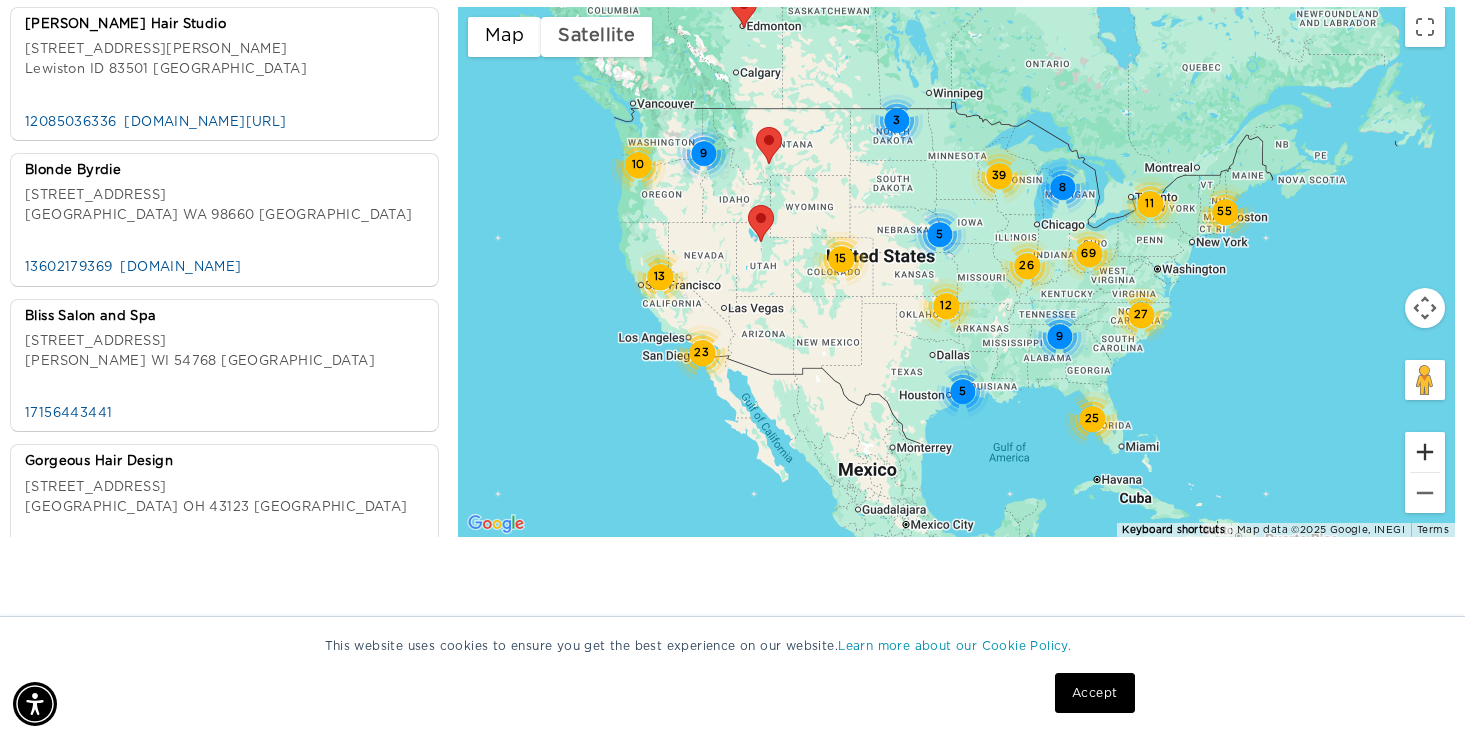 click at bounding box center (1425, 452) 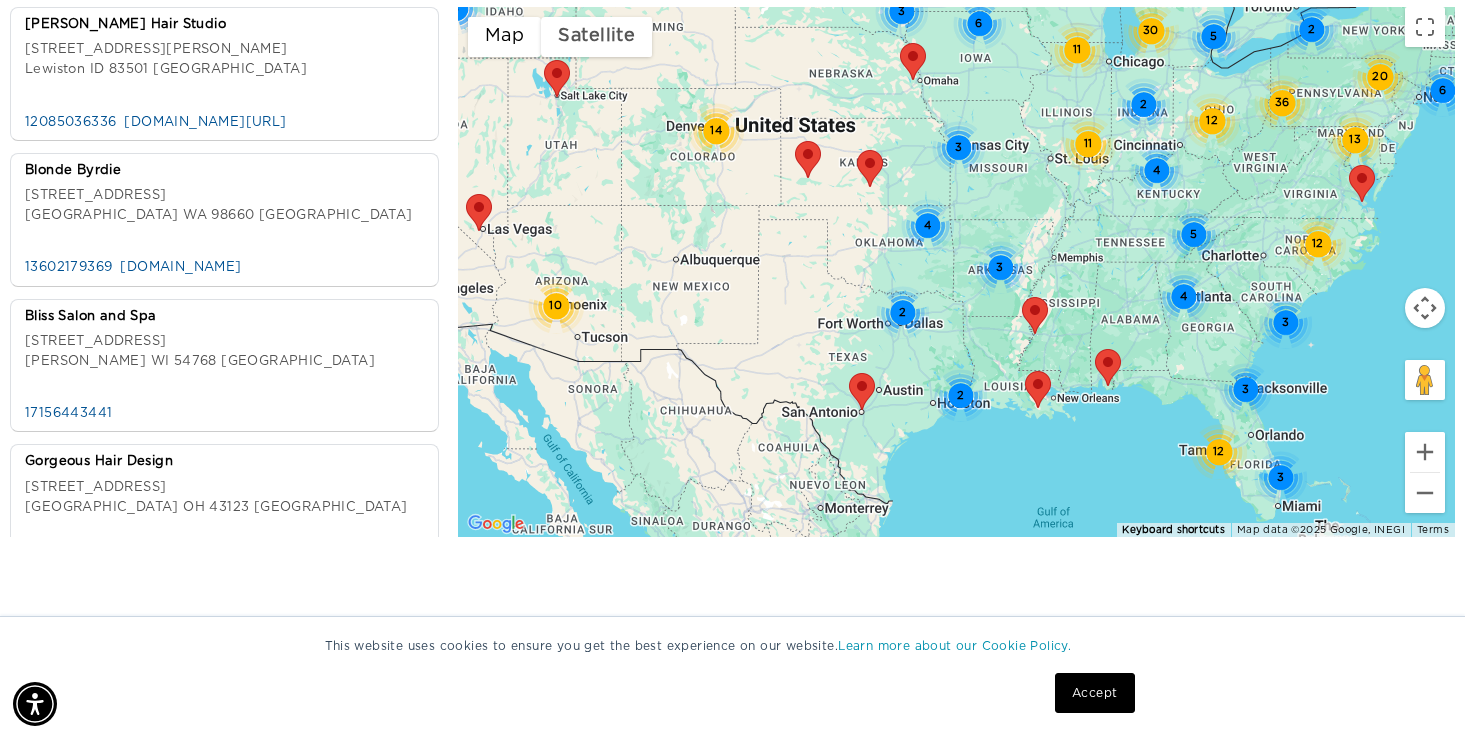 drag, startPoint x: 971, startPoint y: 488, endPoint x: 962, endPoint y: 368, distance: 120.33703 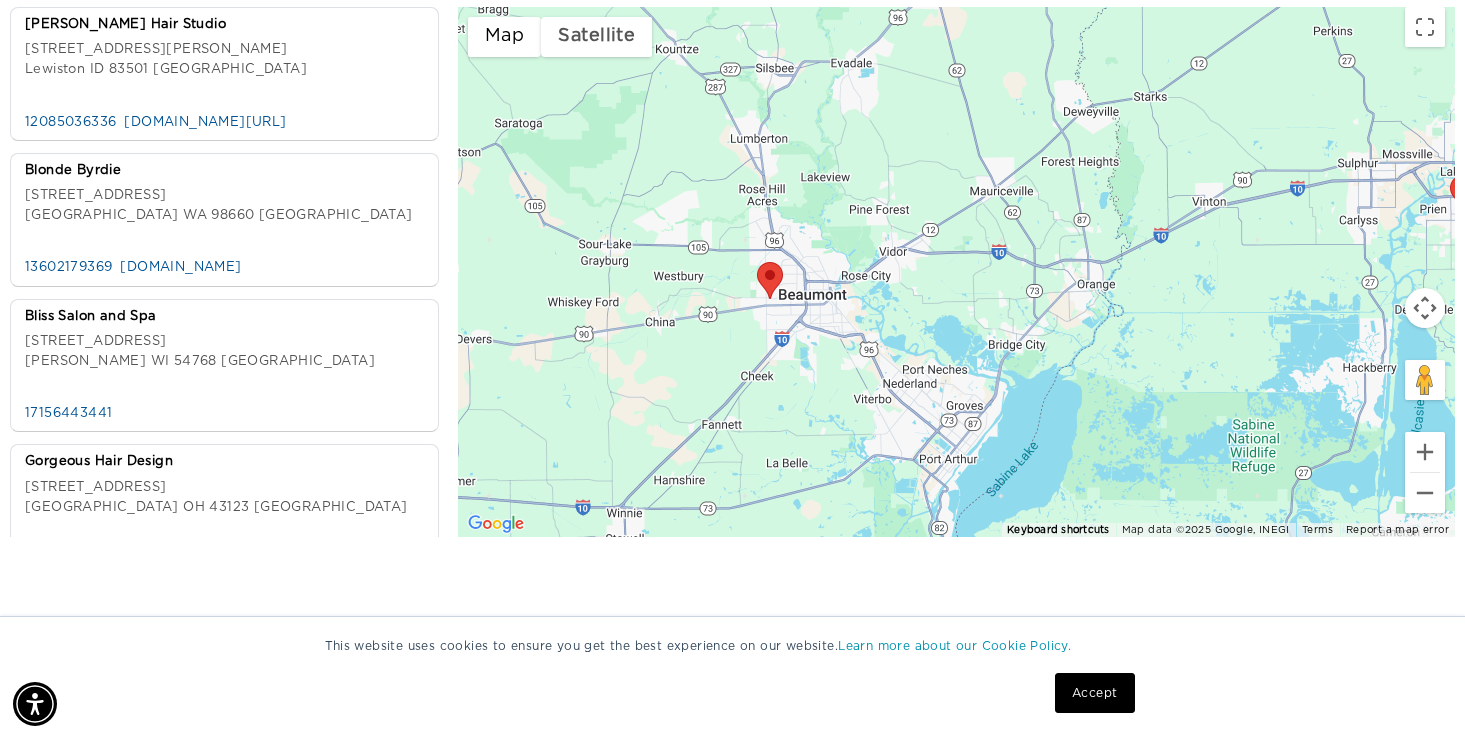 drag, startPoint x: 979, startPoint y: 386, endPoint x: 1147, endPoint y: 367, distance: 169.07098 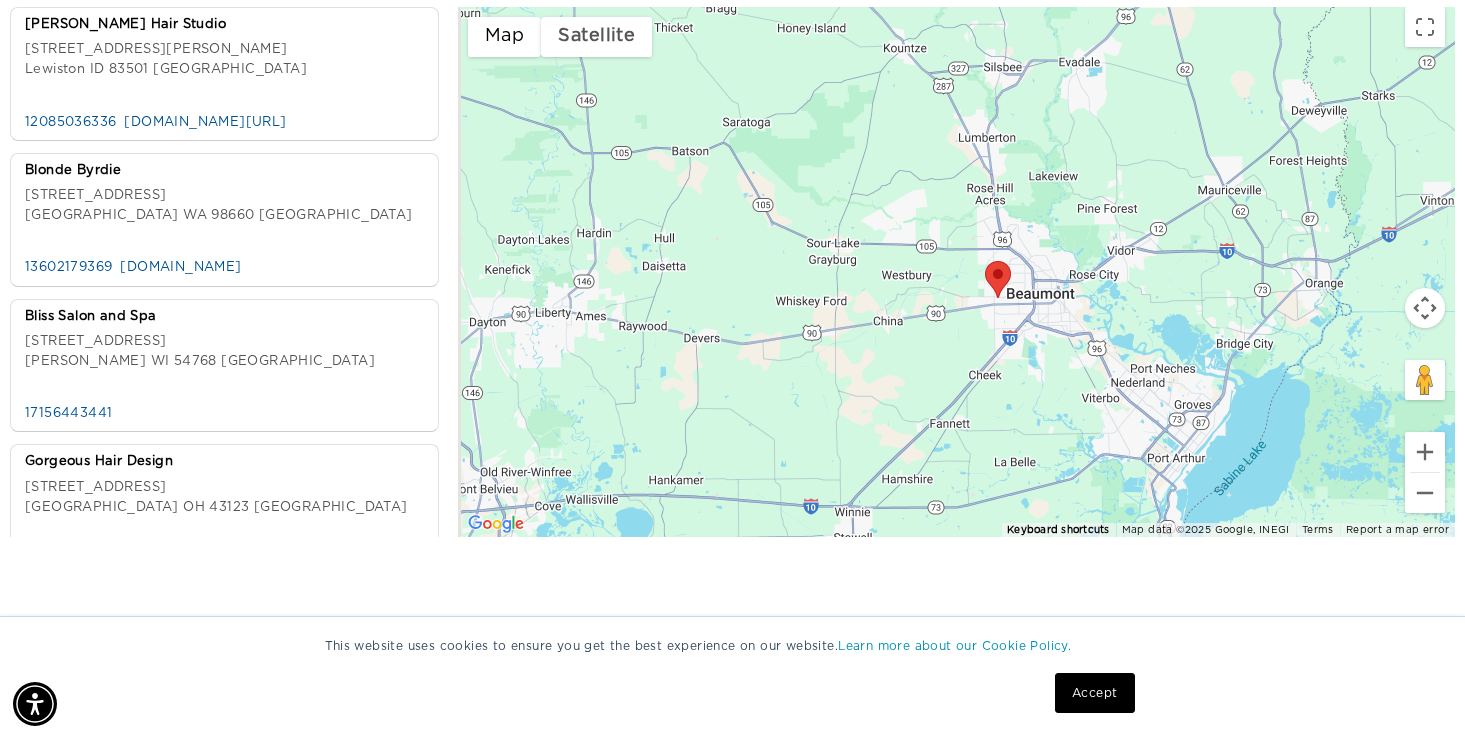 drag, startPoint x: 899, startPoint y: 364, endPoint x: 1162, endPoint y: 371, distance: 263.09314 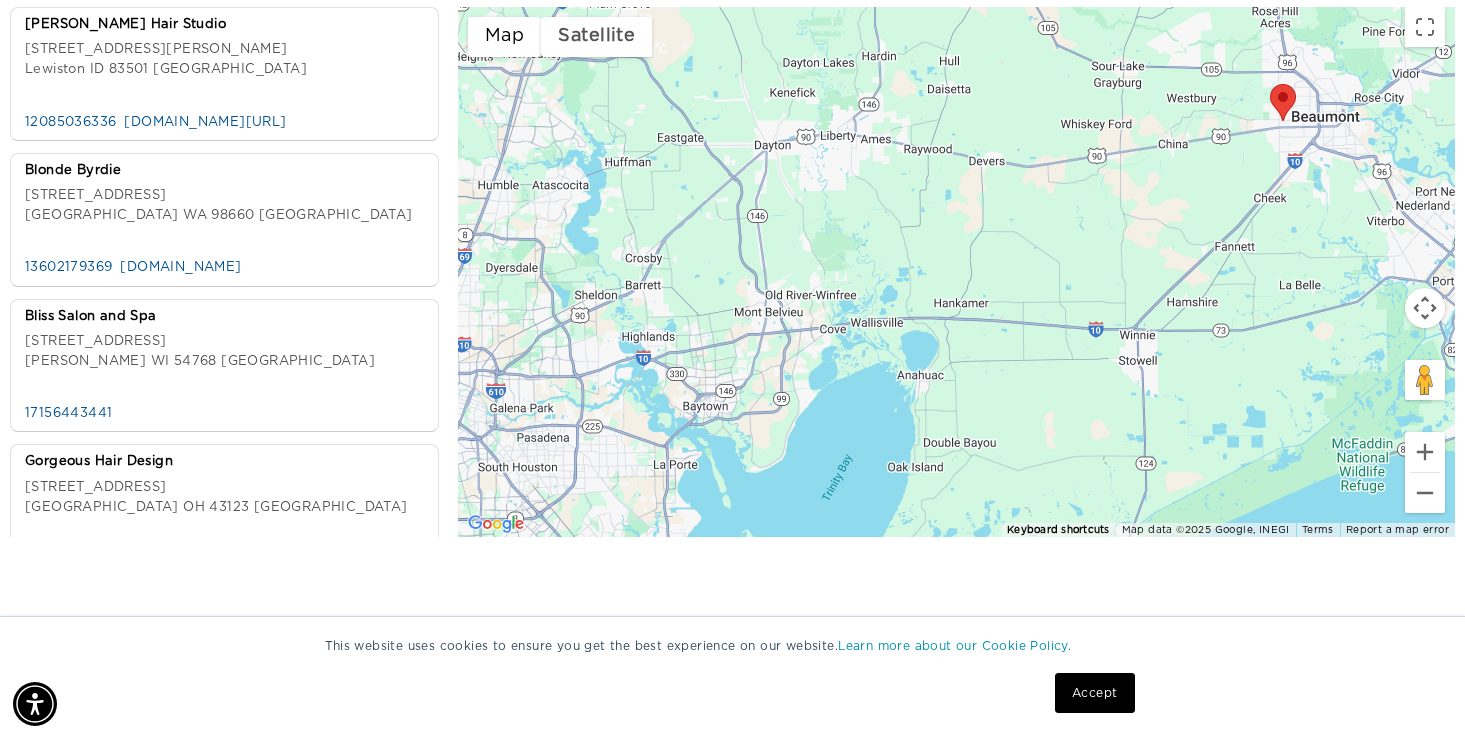 drag, startPoint x: 750, startPoint y: 404, endPoint x: 1065, endPoint y: 197, distance: 376.92706 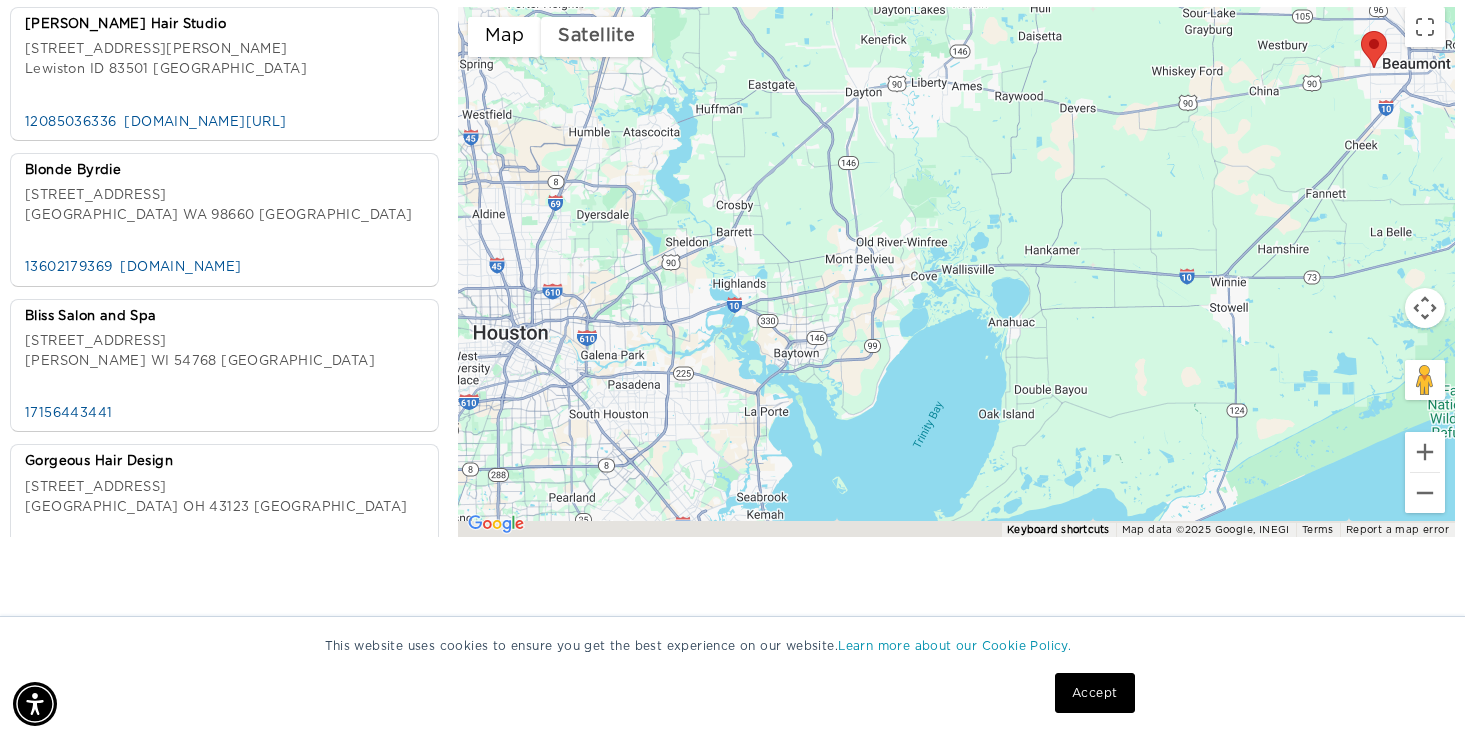 drag, startPoint x: 922, startPoint y: 368, endPoint x: 1086, endPoint y: 167, distance: 259.41666 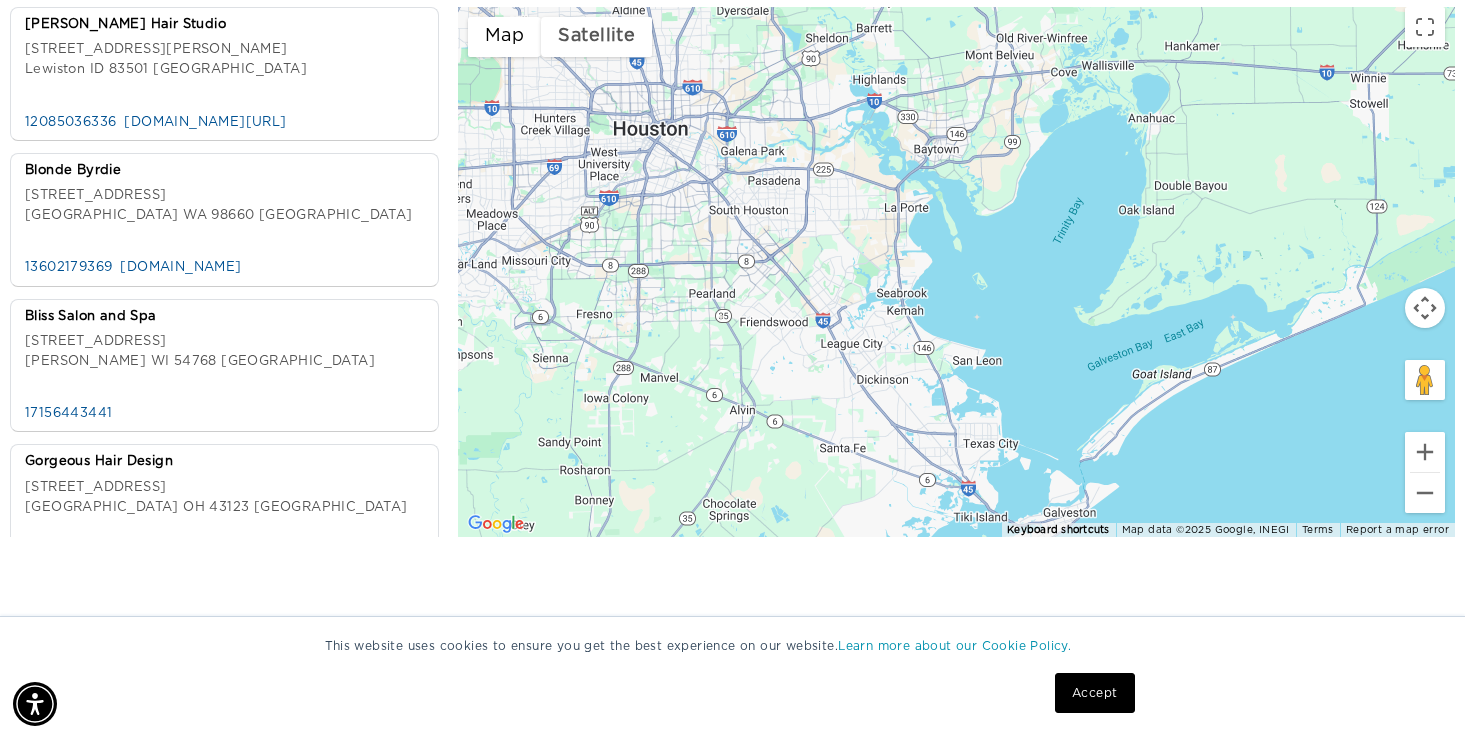 drag, startPoint x: 1051, startPoint y: 257, endPoint x: 968, endPoint y: 262, distance: 83.15047 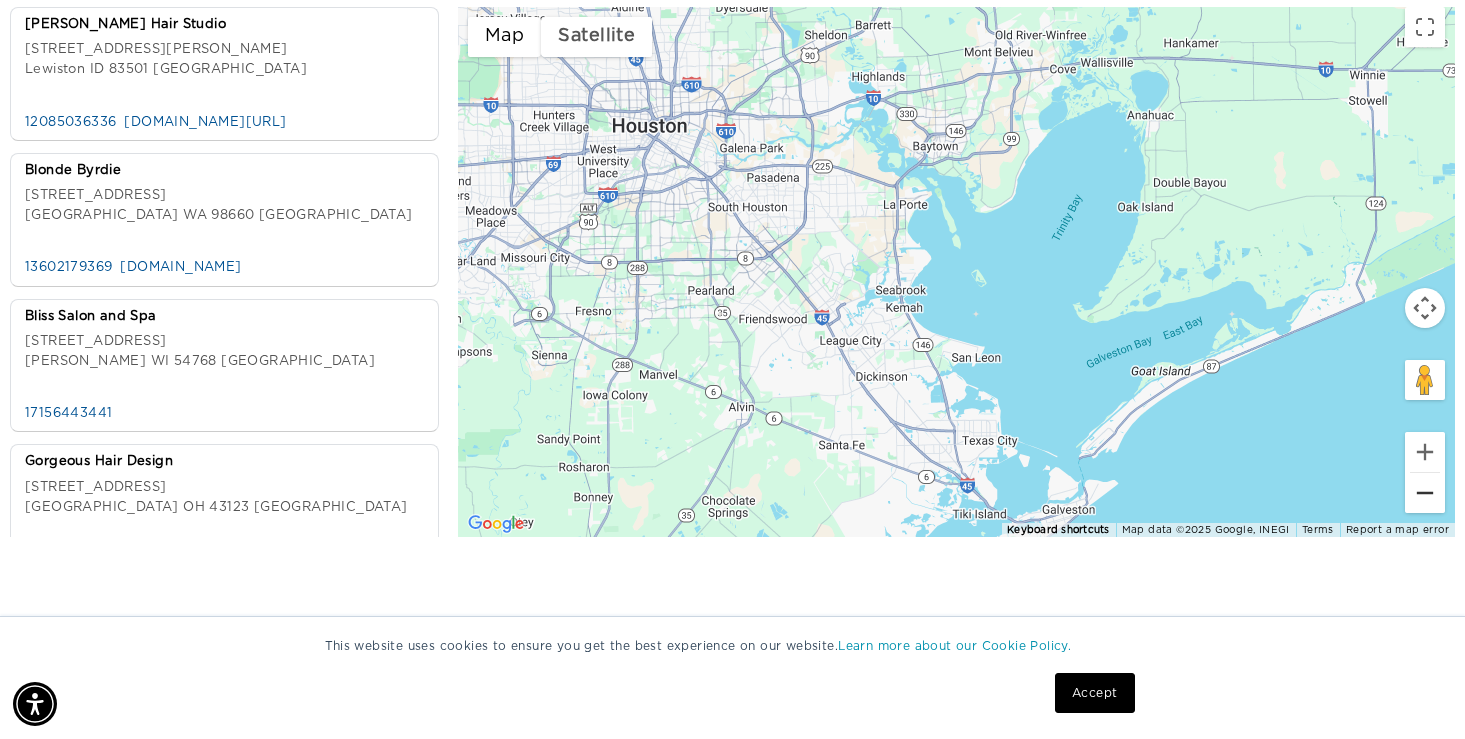 click at bounding box center [1425, 493] 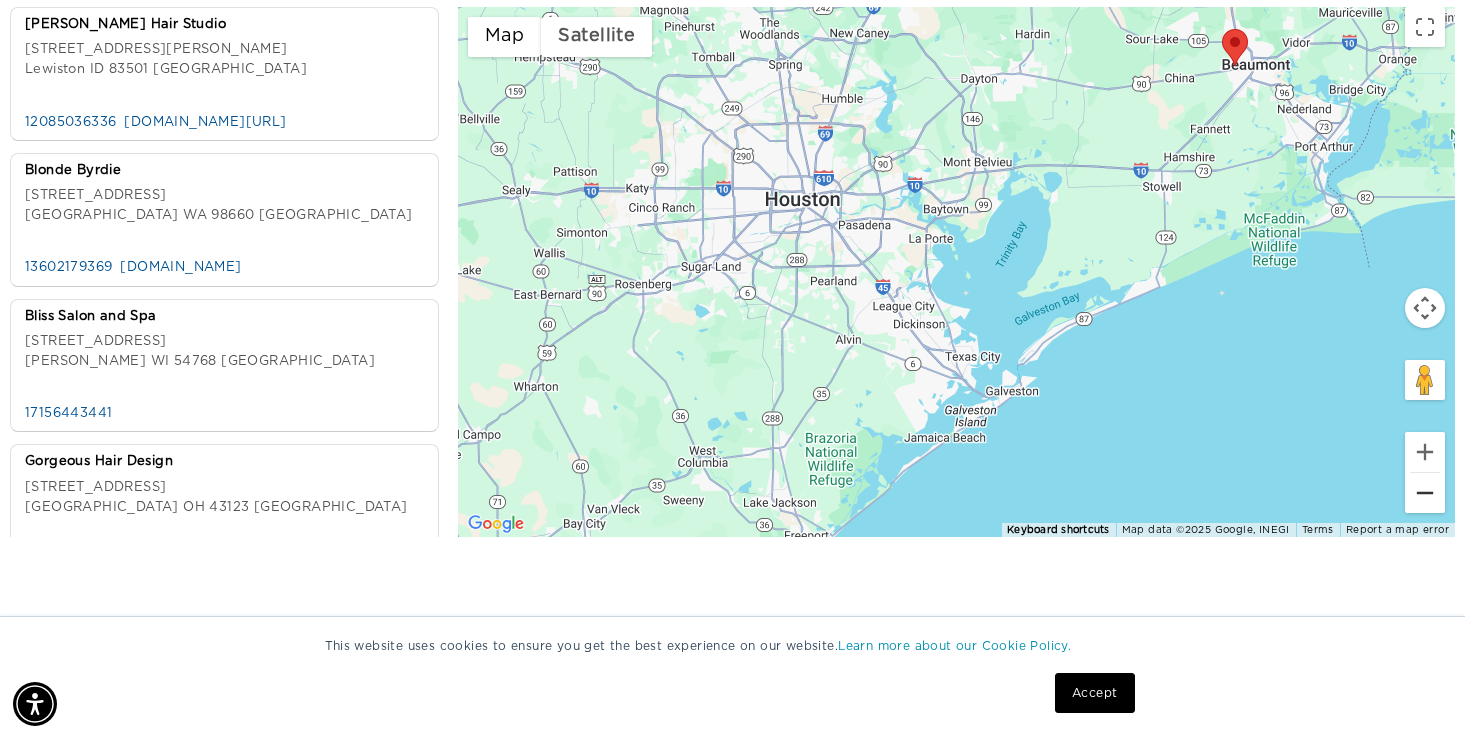 click at bounding box center (1425, 493) 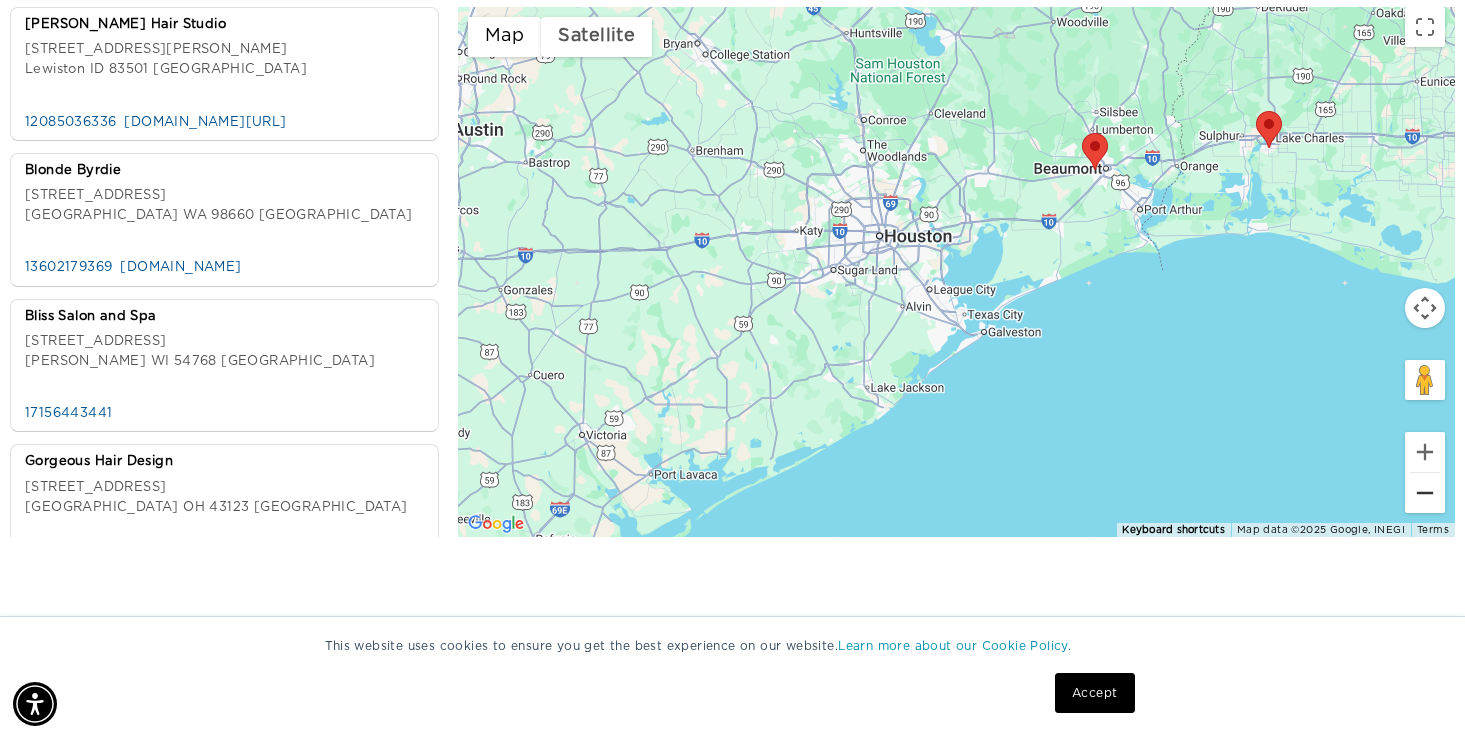 click at bounding box center (1425, 493) 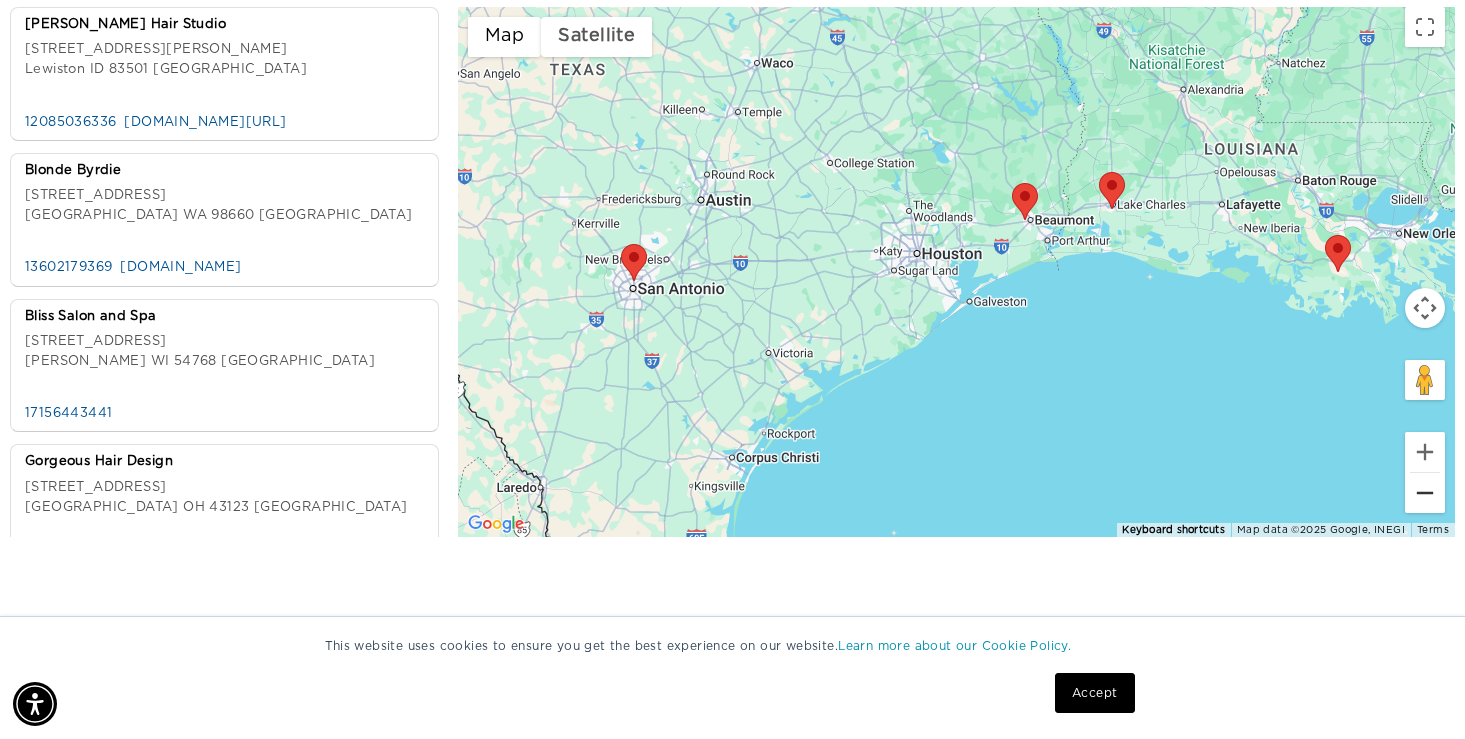 click at bounding box center [1425, 493] 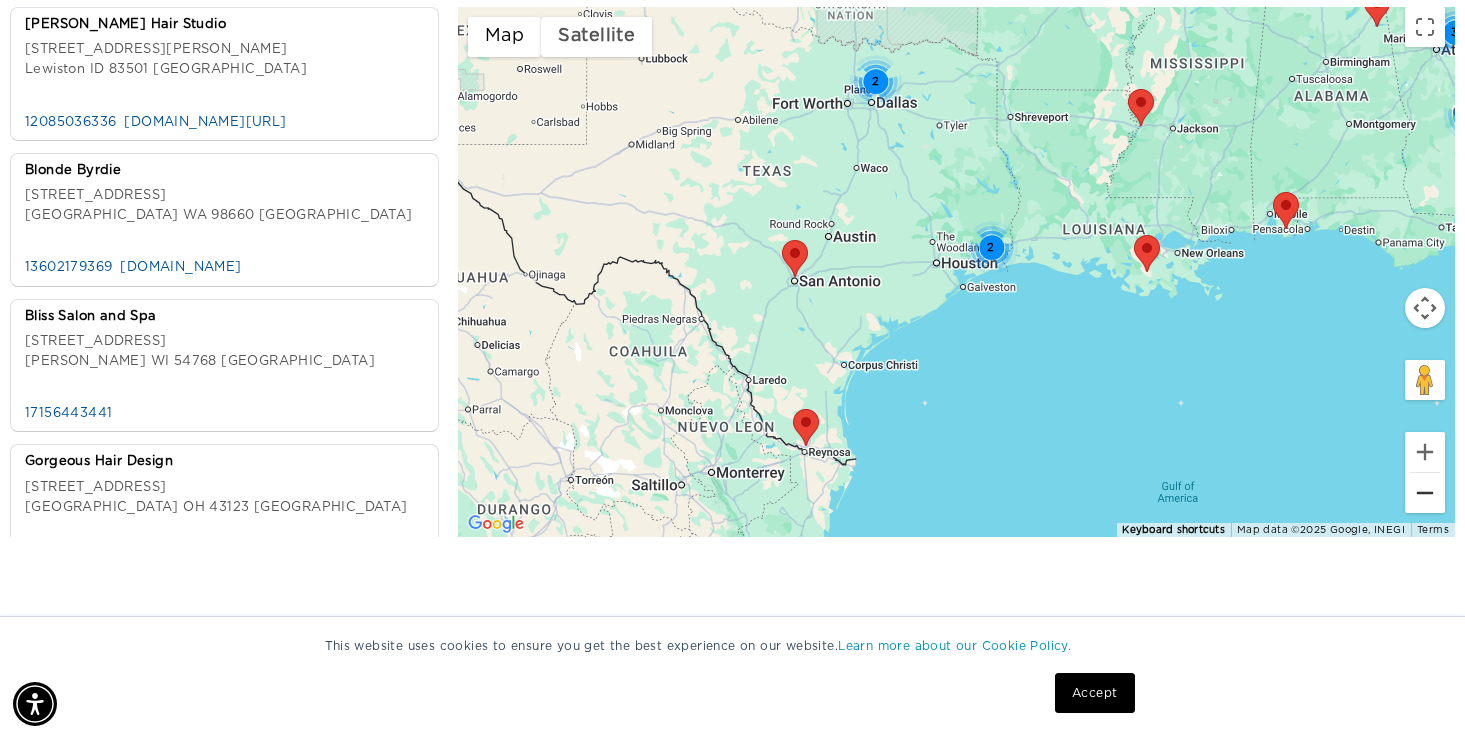 click at bounding box center (1425, 493) 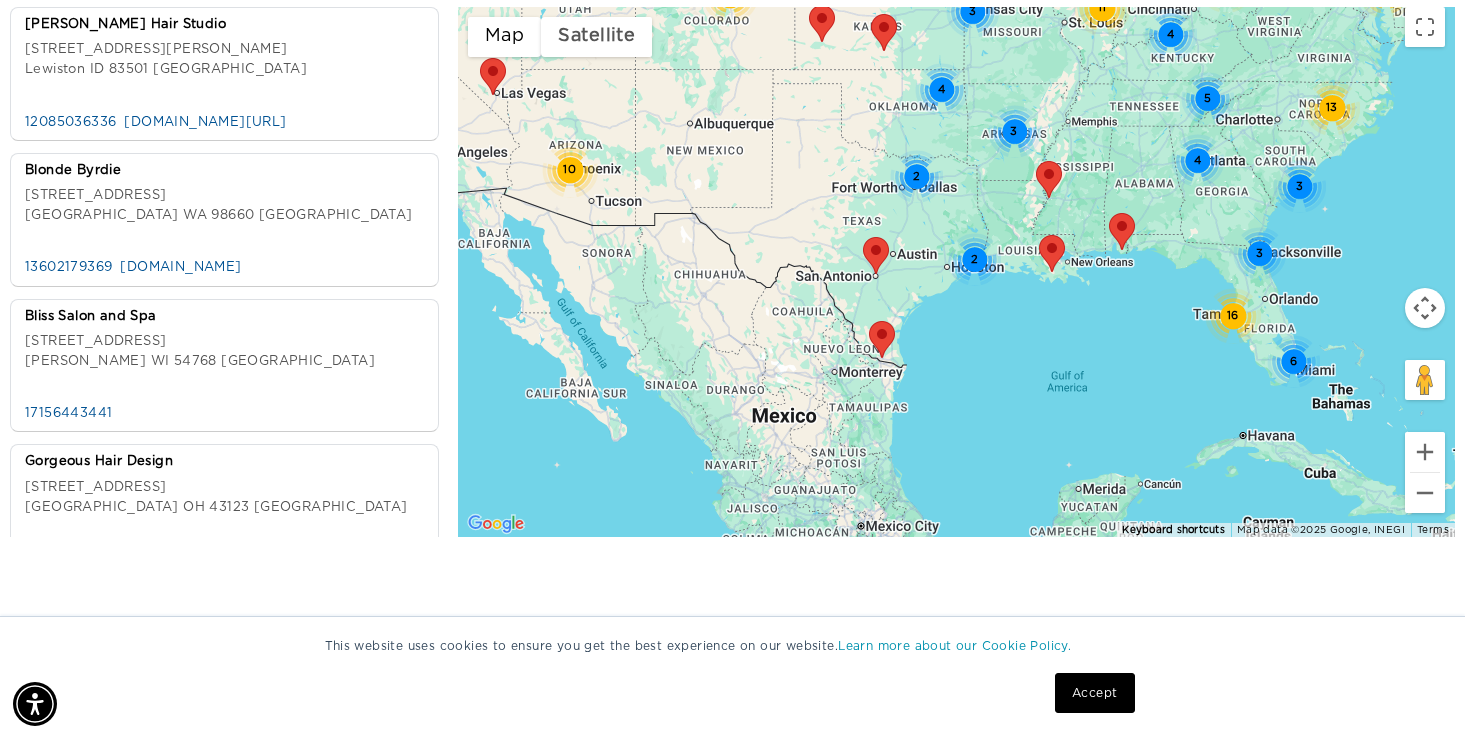 click on "2" at bounding box center (974, 259) 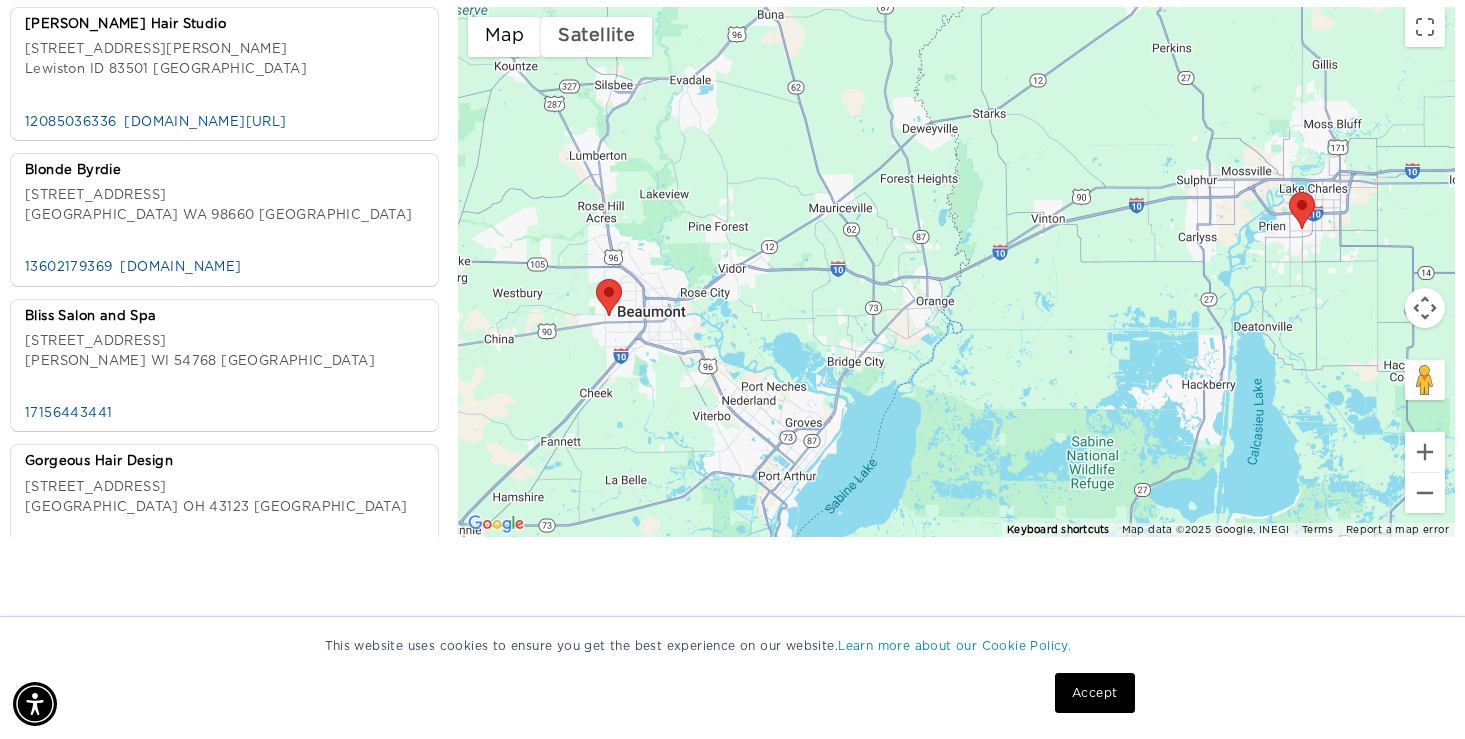 click at bounding box center [596, 279] 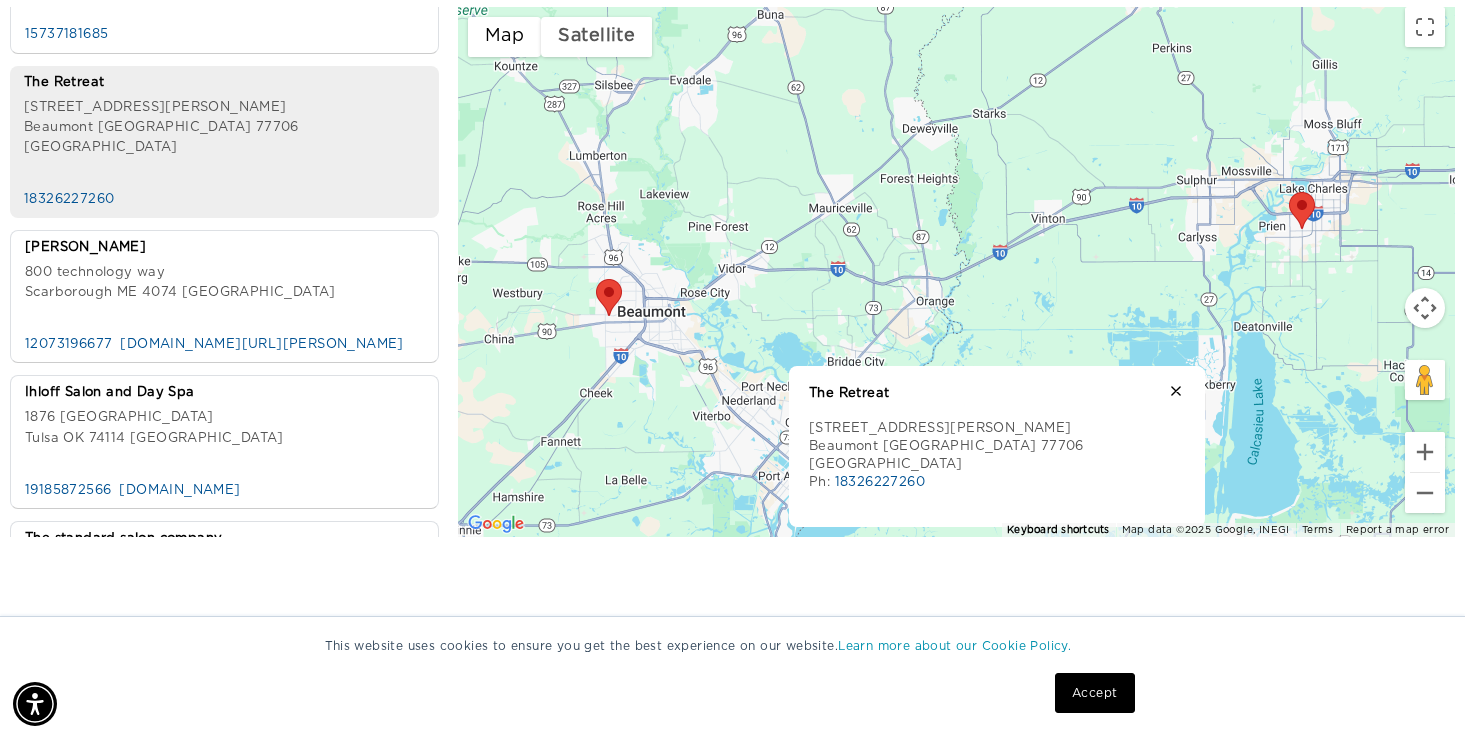 scroll, scrollTop: 12935, scrollLeft: 0, axis: vertical 